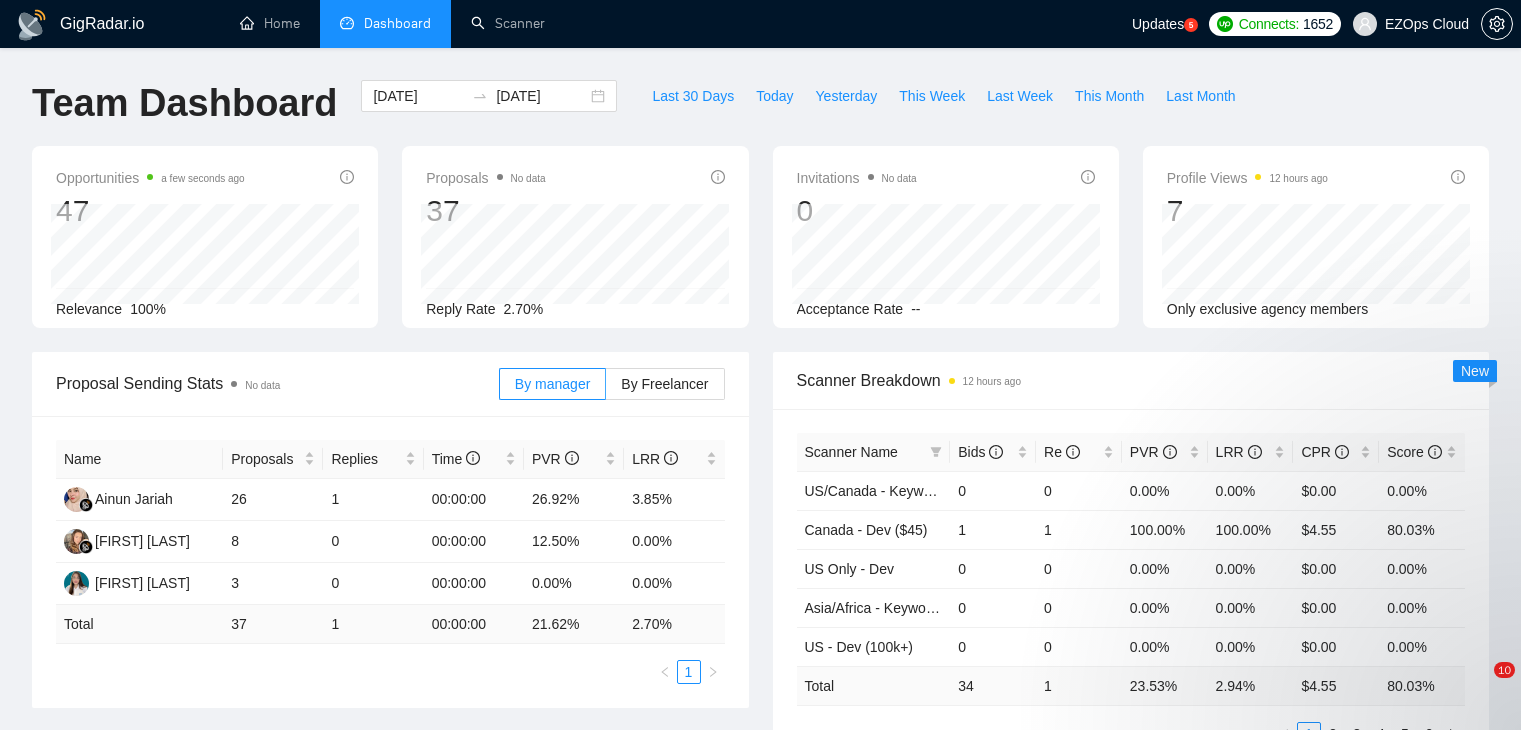 scroll, scrollTop: 0, scrollLeft: 0, axis: both 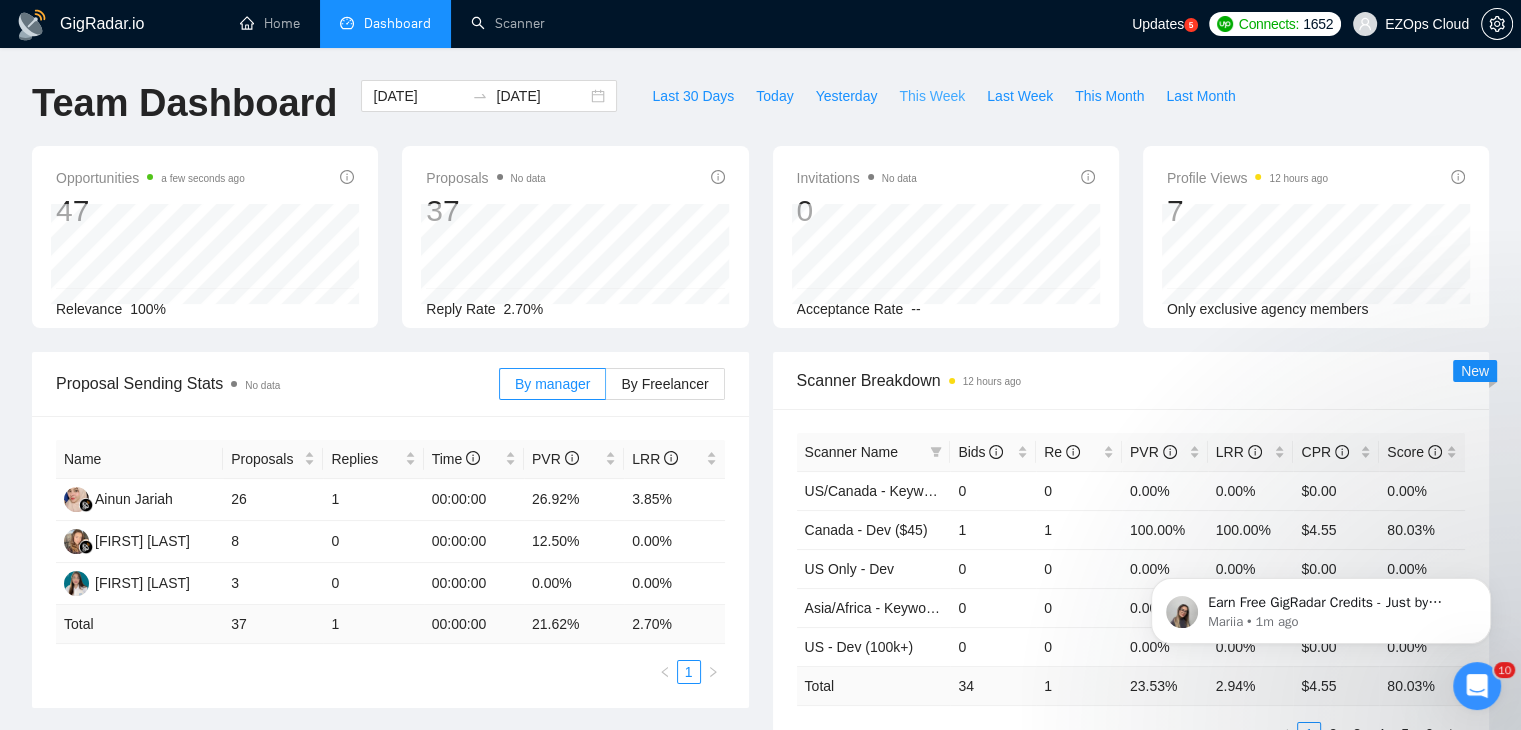 click on "This Week" at bounding box center (932, 96) 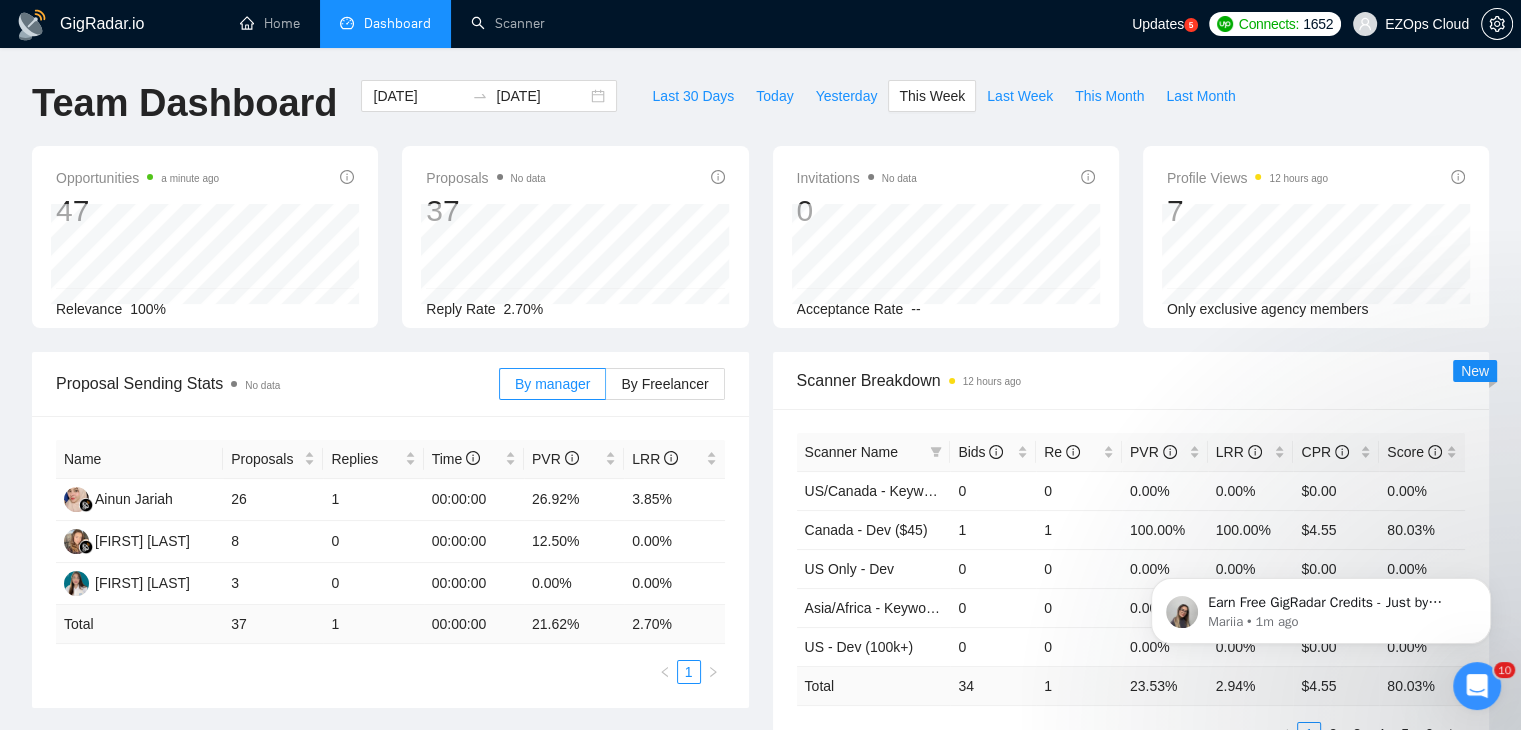 type on "2025-08-04" 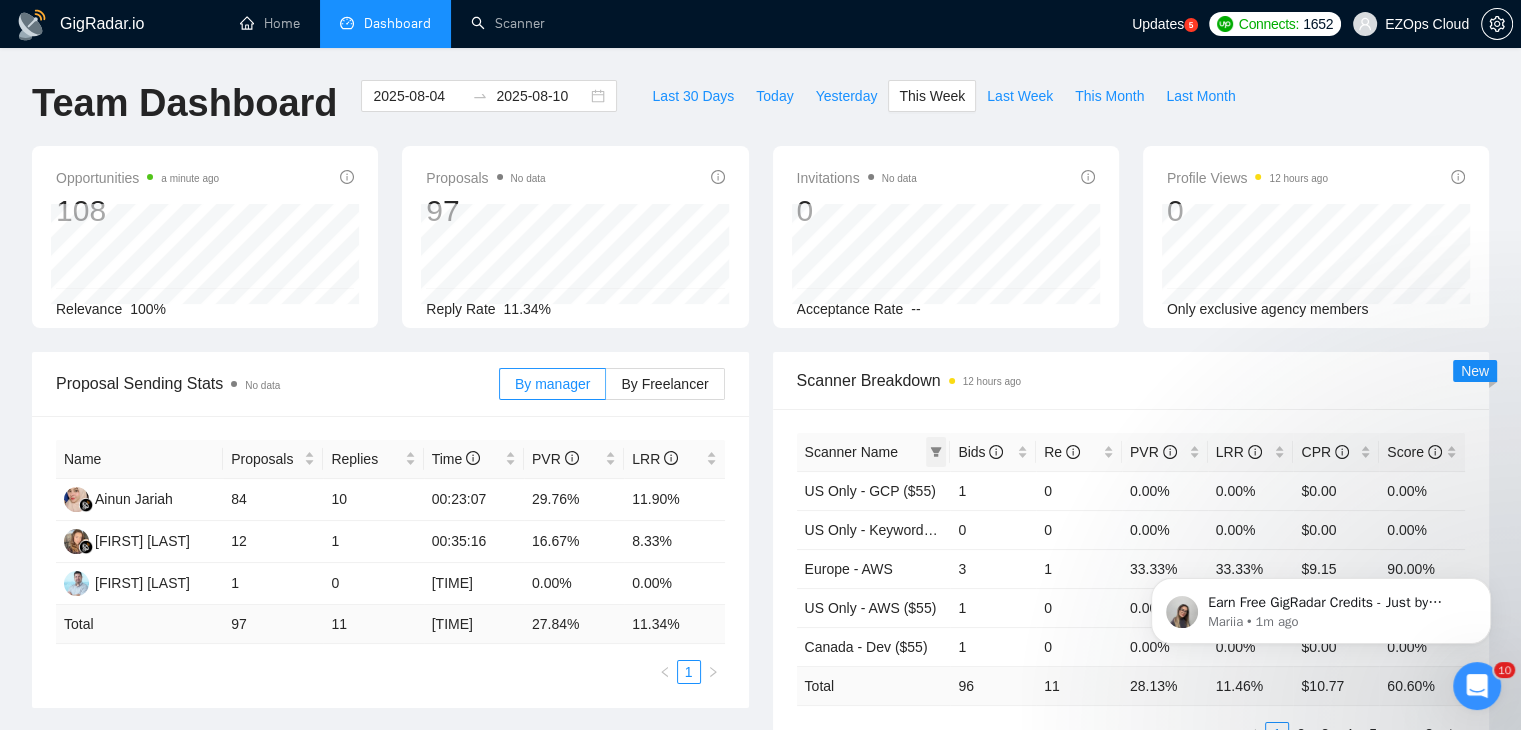 click at bounding box center [936, 452] 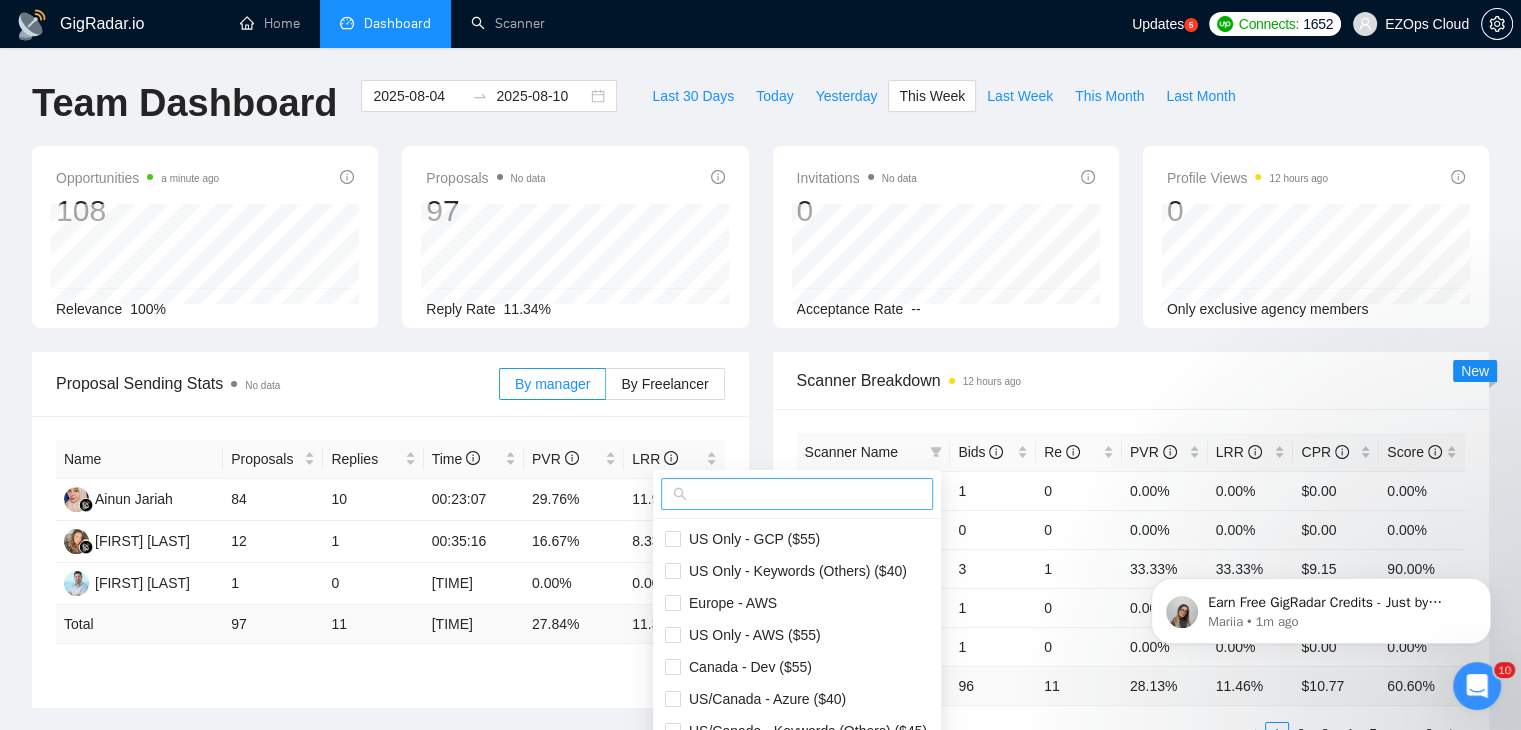 click at bounding box center (806, 494) 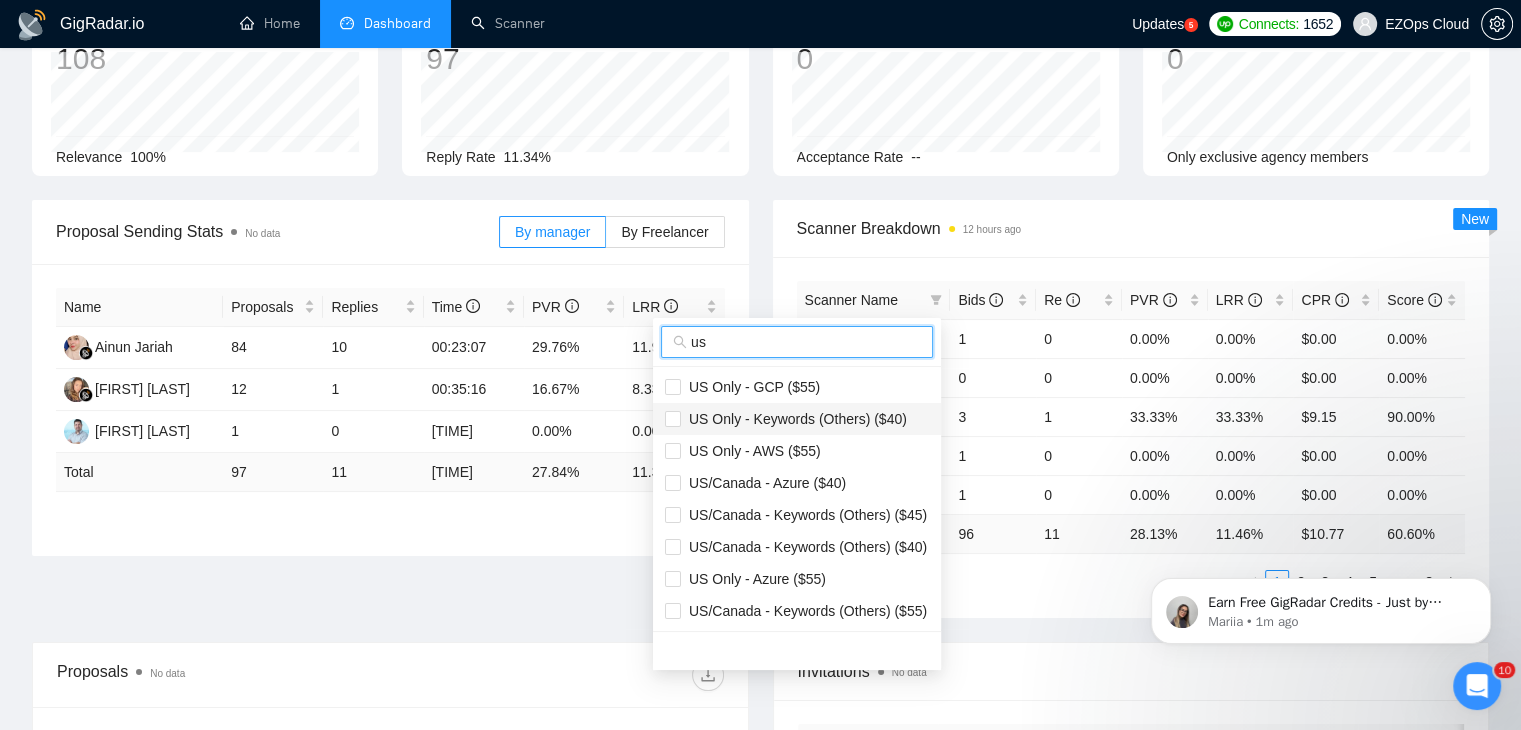 scroll, scrollTop: 200, scrollLeft: 0, axis: vertical 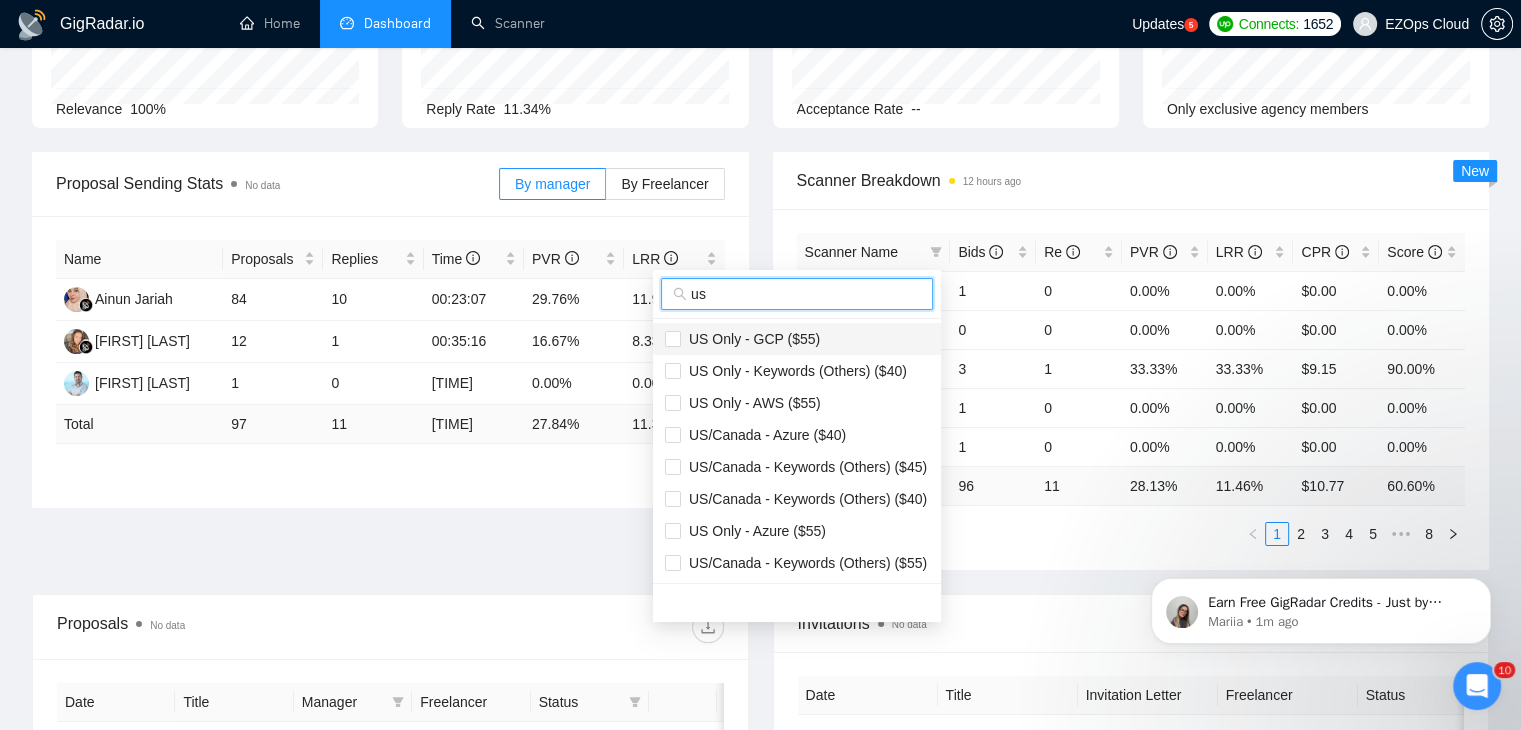 type on "us" 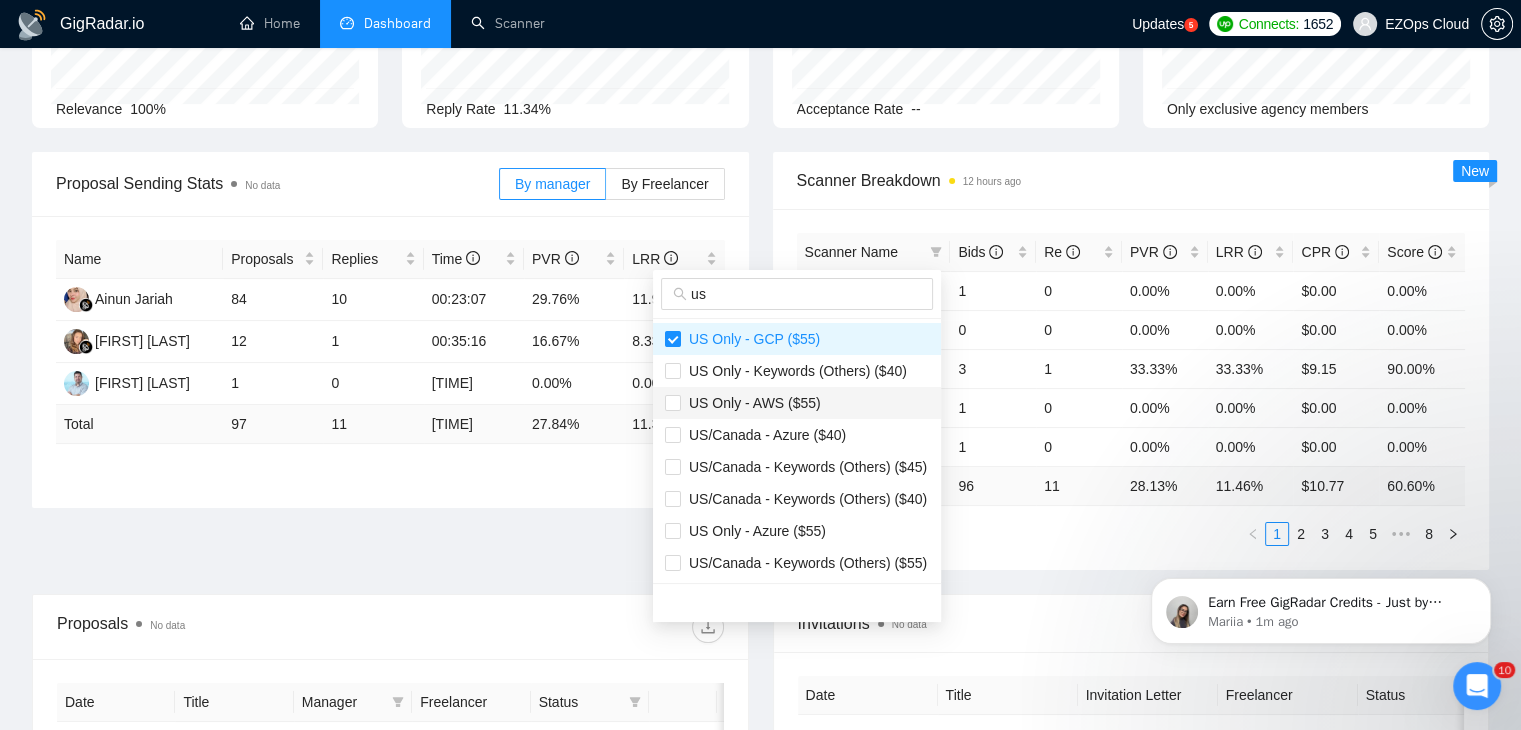 click on "US Only - AWS ($55)" at bounding box center (797, 403) 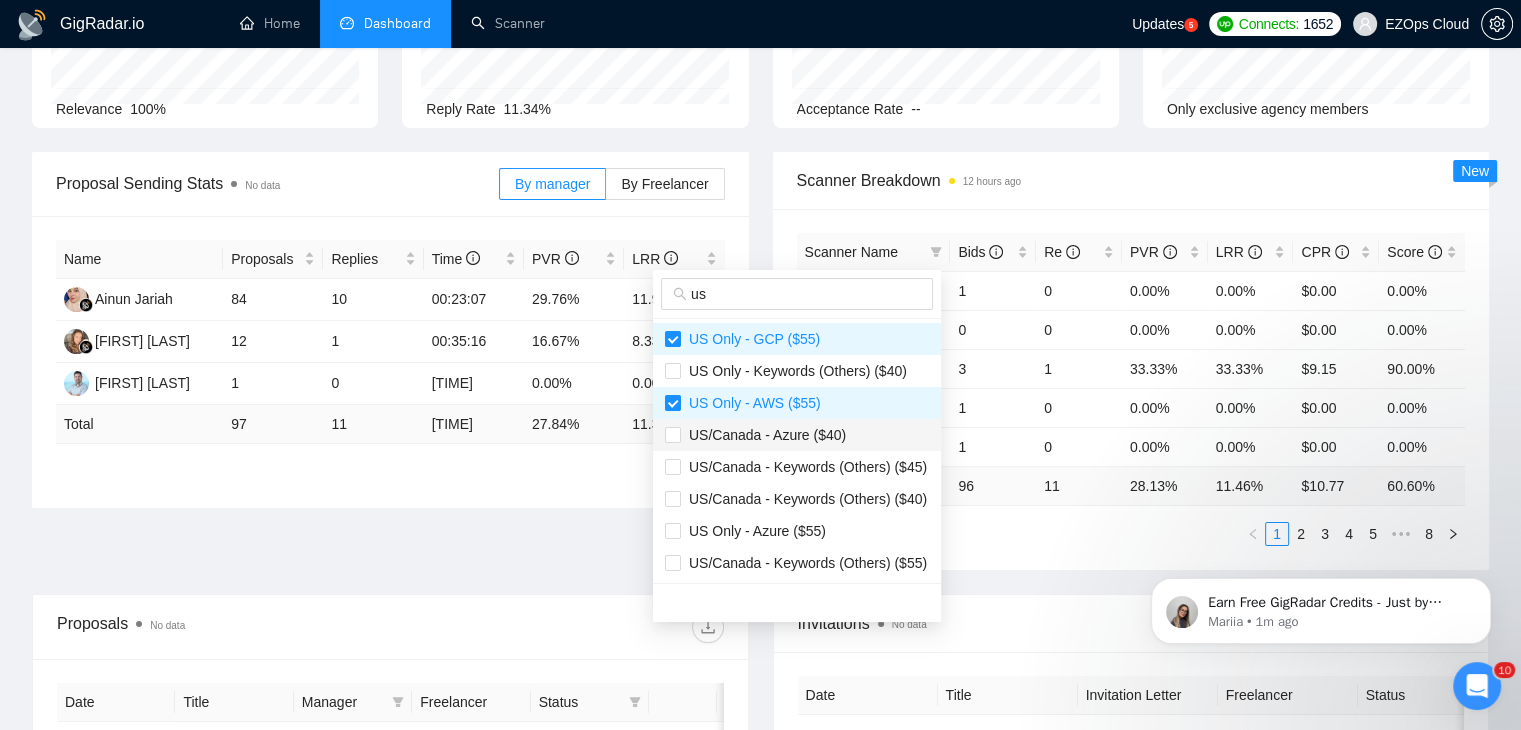 click on "US/Canada - Azure ($40)" at bounding box center (797, 435) 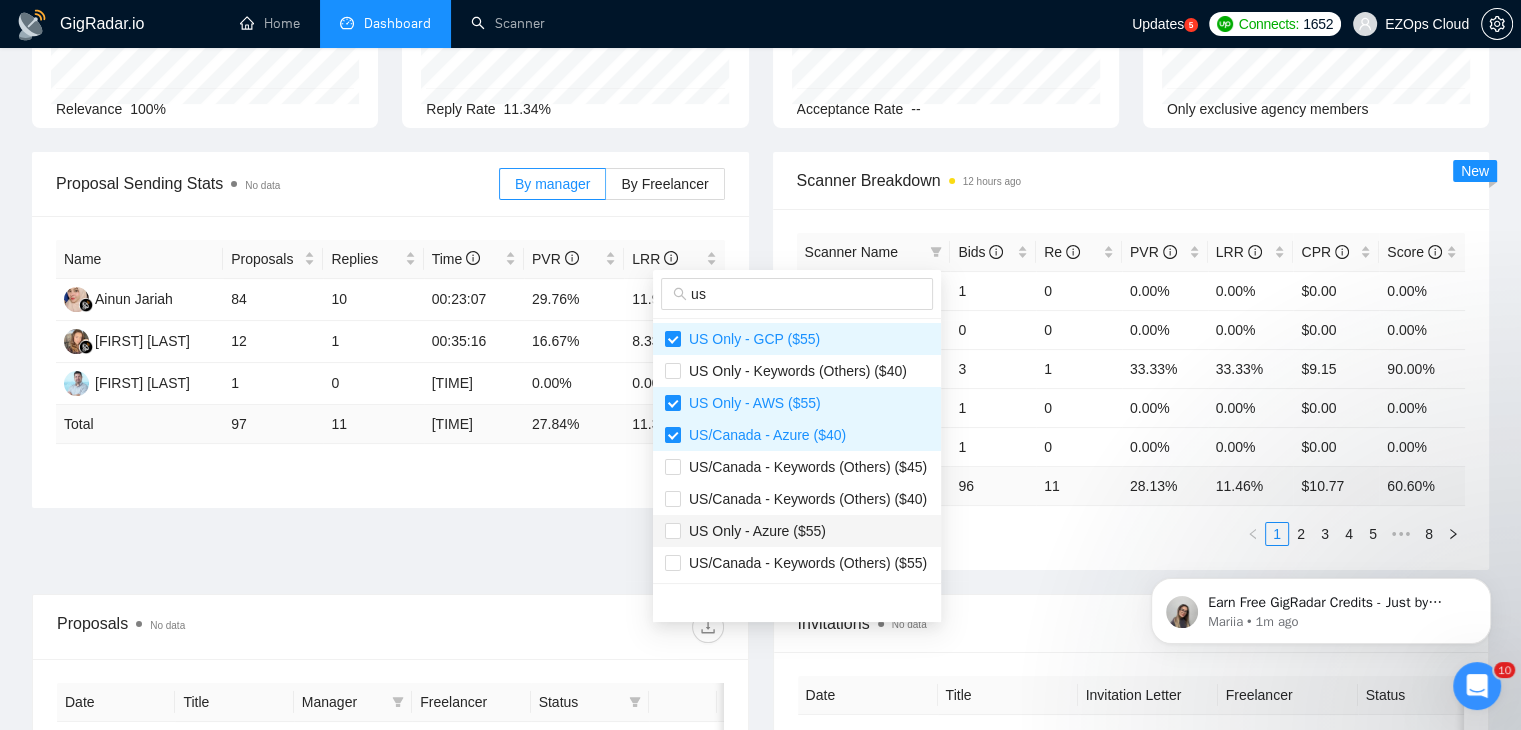 click on "US Only - Azure ($55)" at bounding box center (797, 531) 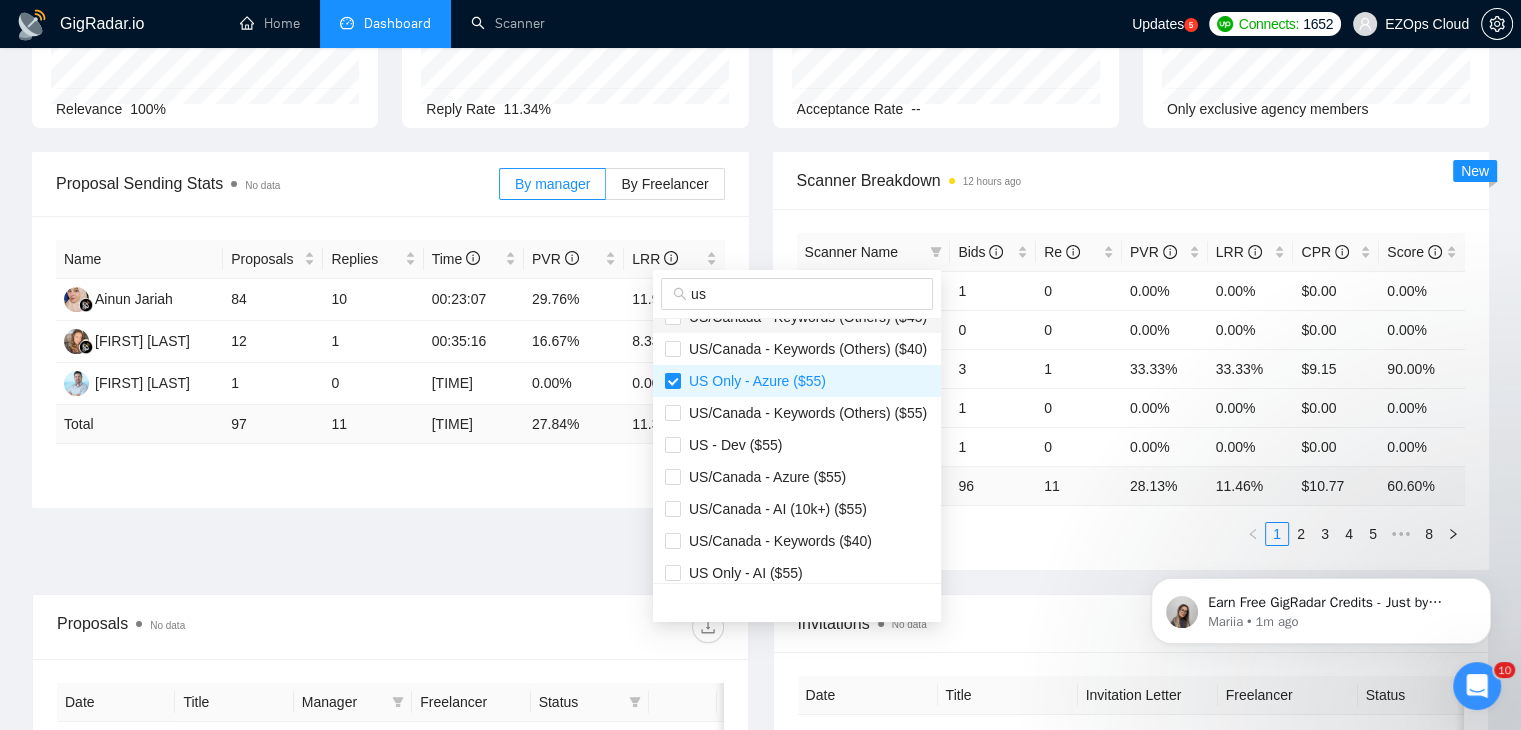 scroll, scrollTop: 200, scrollLeft: 0, axis: vertical 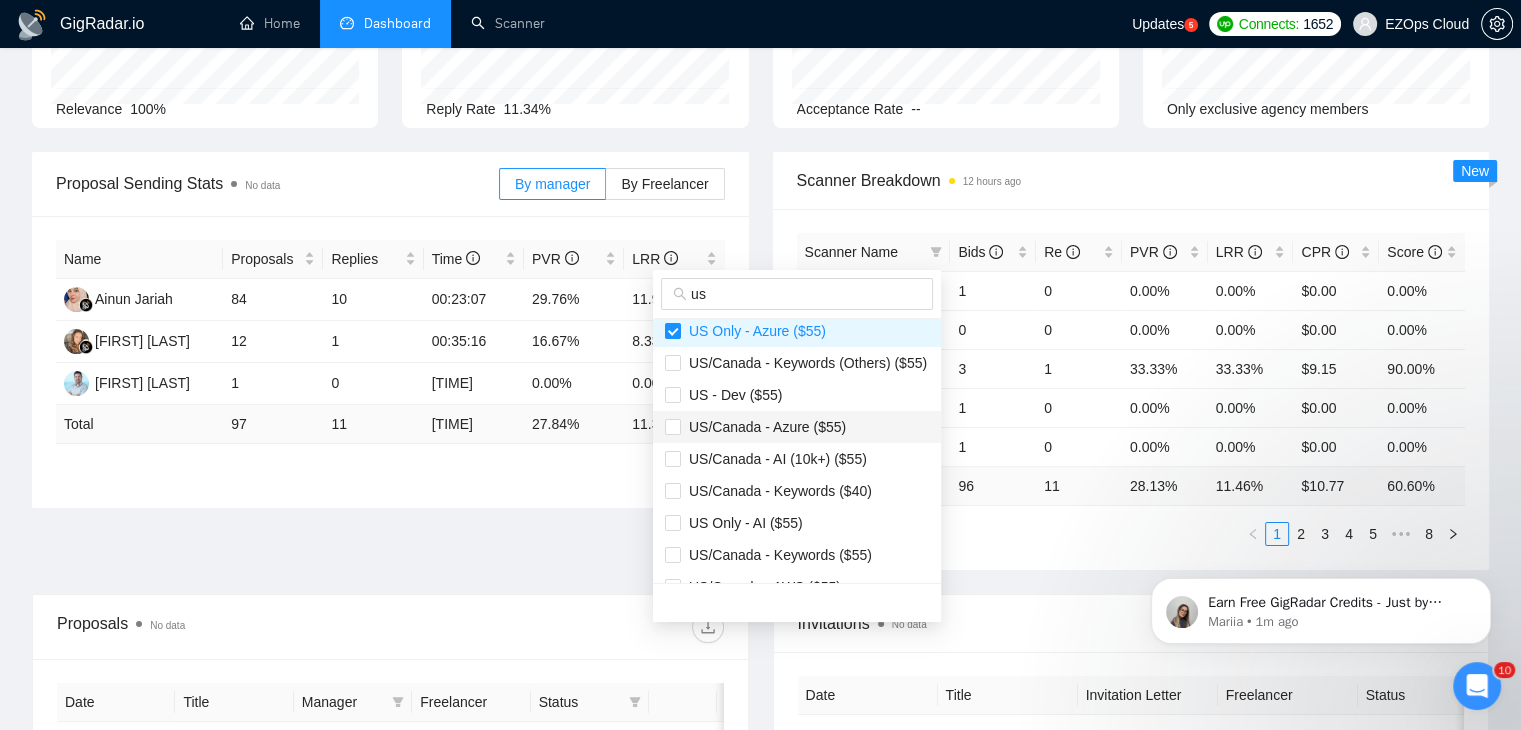 click on "US/Canada - Azure ($55)" at bounding box center [763, 427] 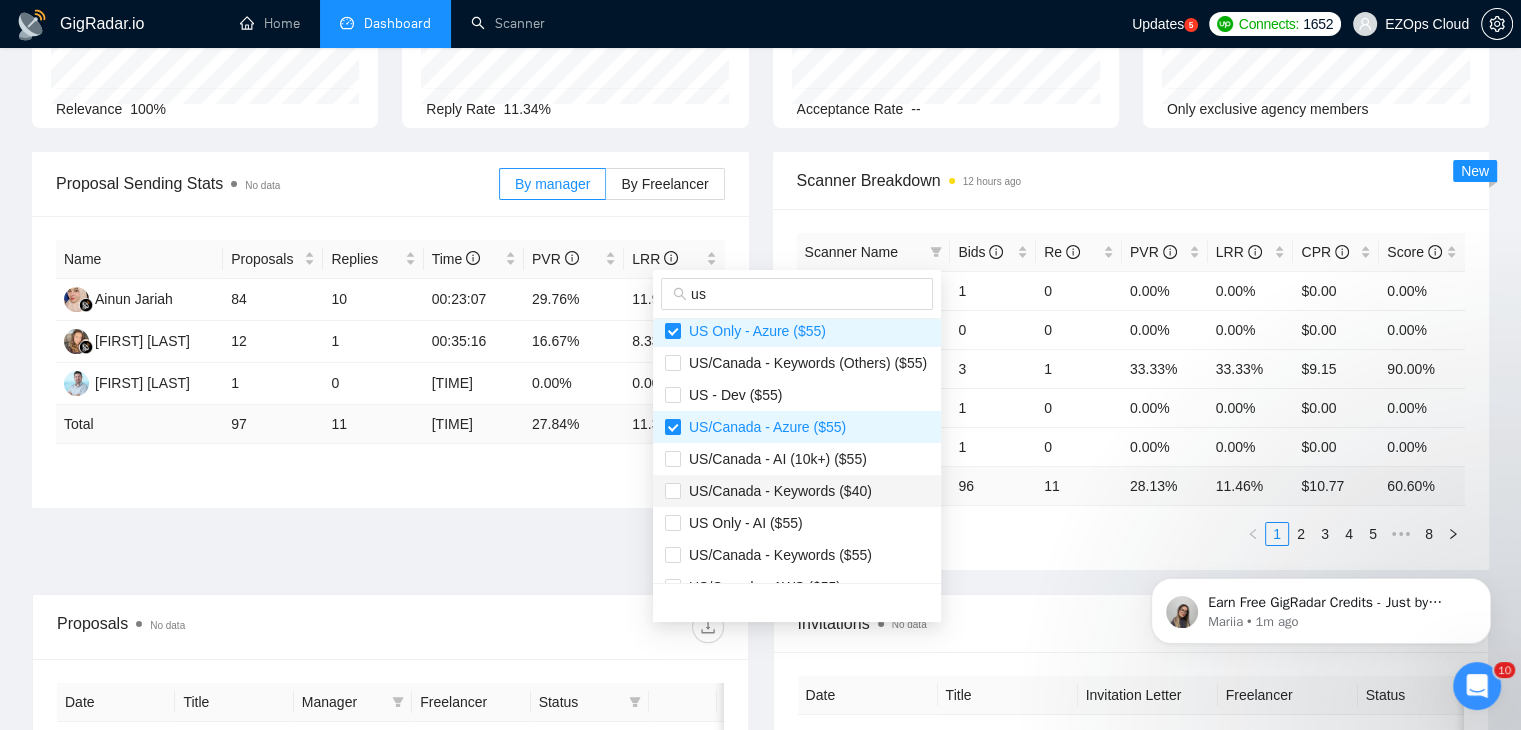 click on "US/Canada - Keywords ($40)" at bounding box center (797, 491) 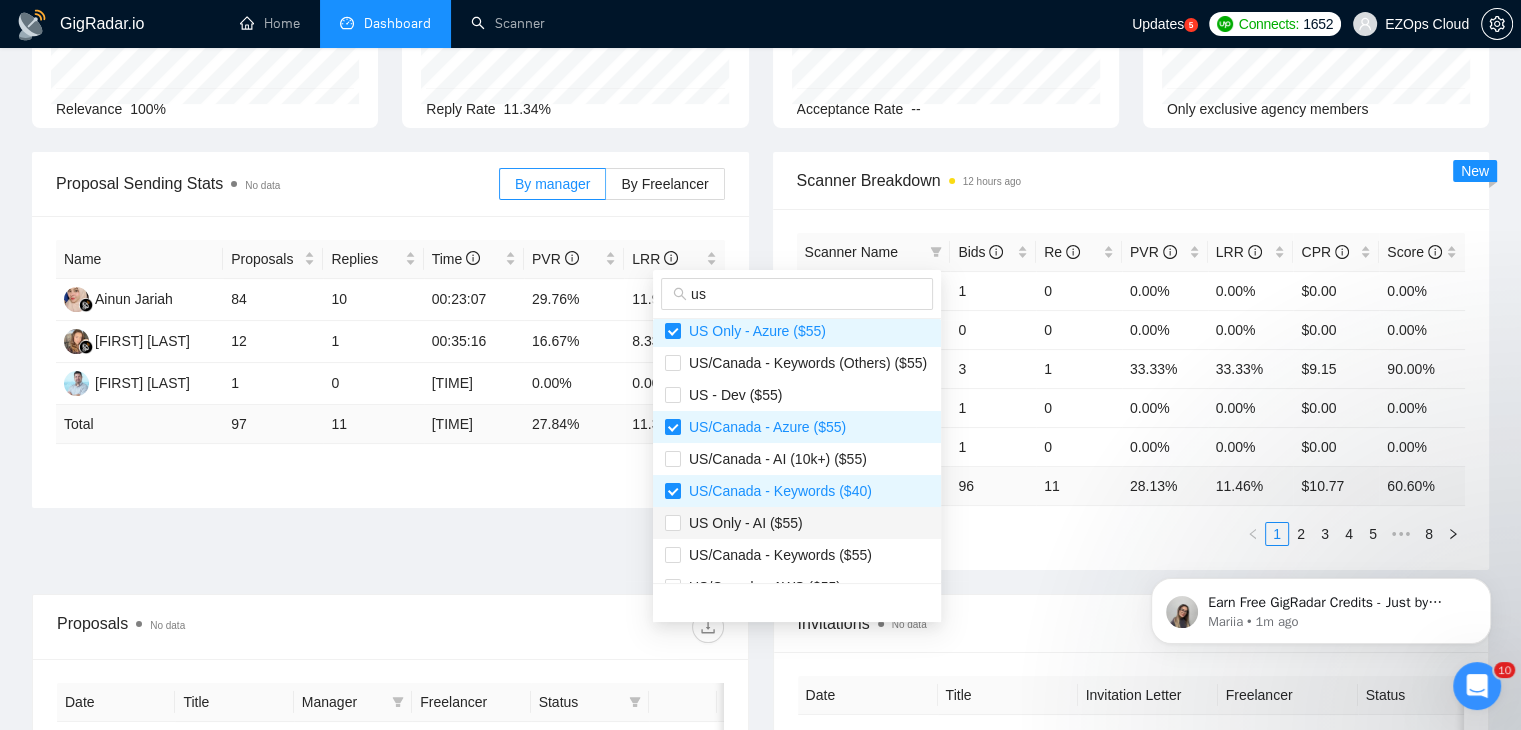 scroll, scrollTop: 300, scrollLeft: 0, axis: vertical 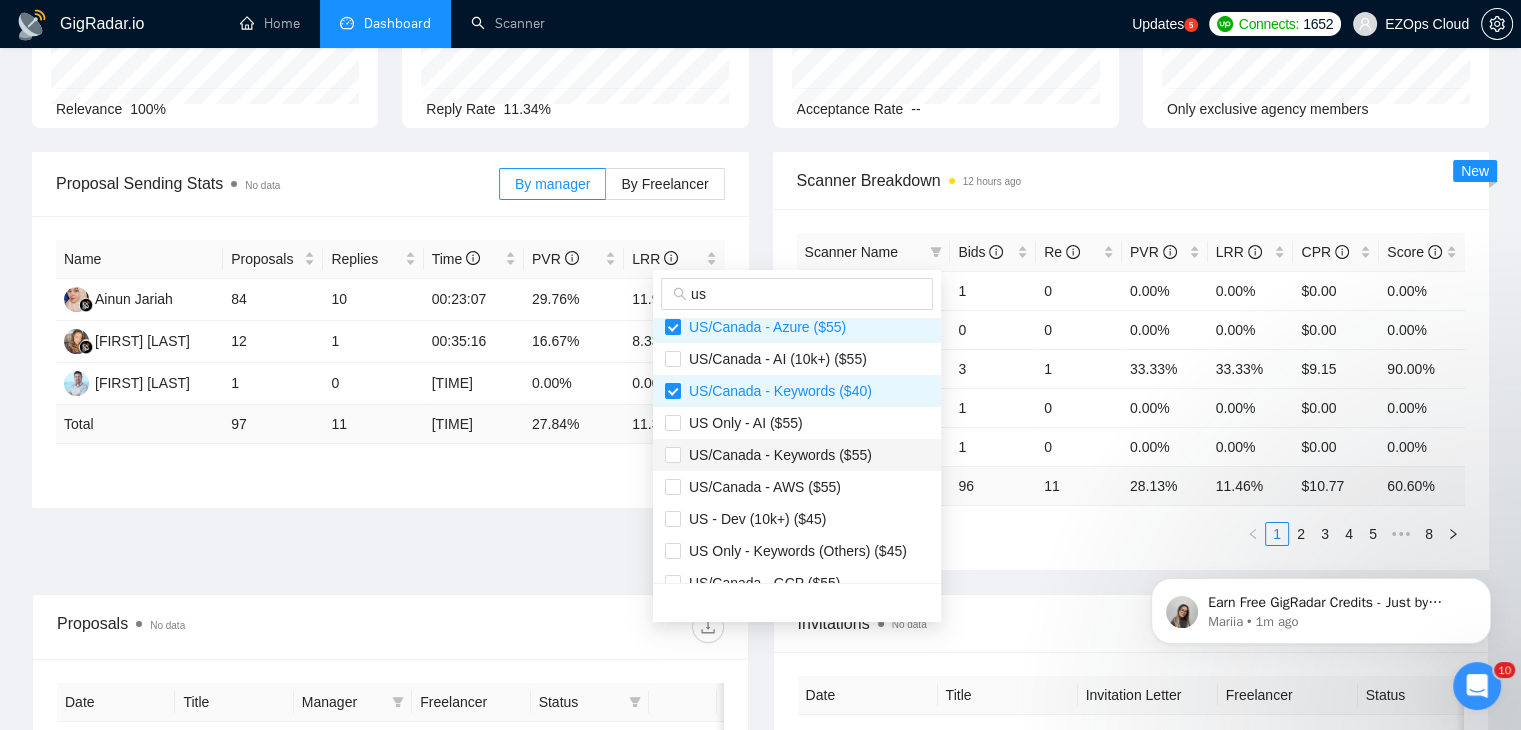 click on "US/Canada - Keywords ($55)" at bounding box center [776, 455] 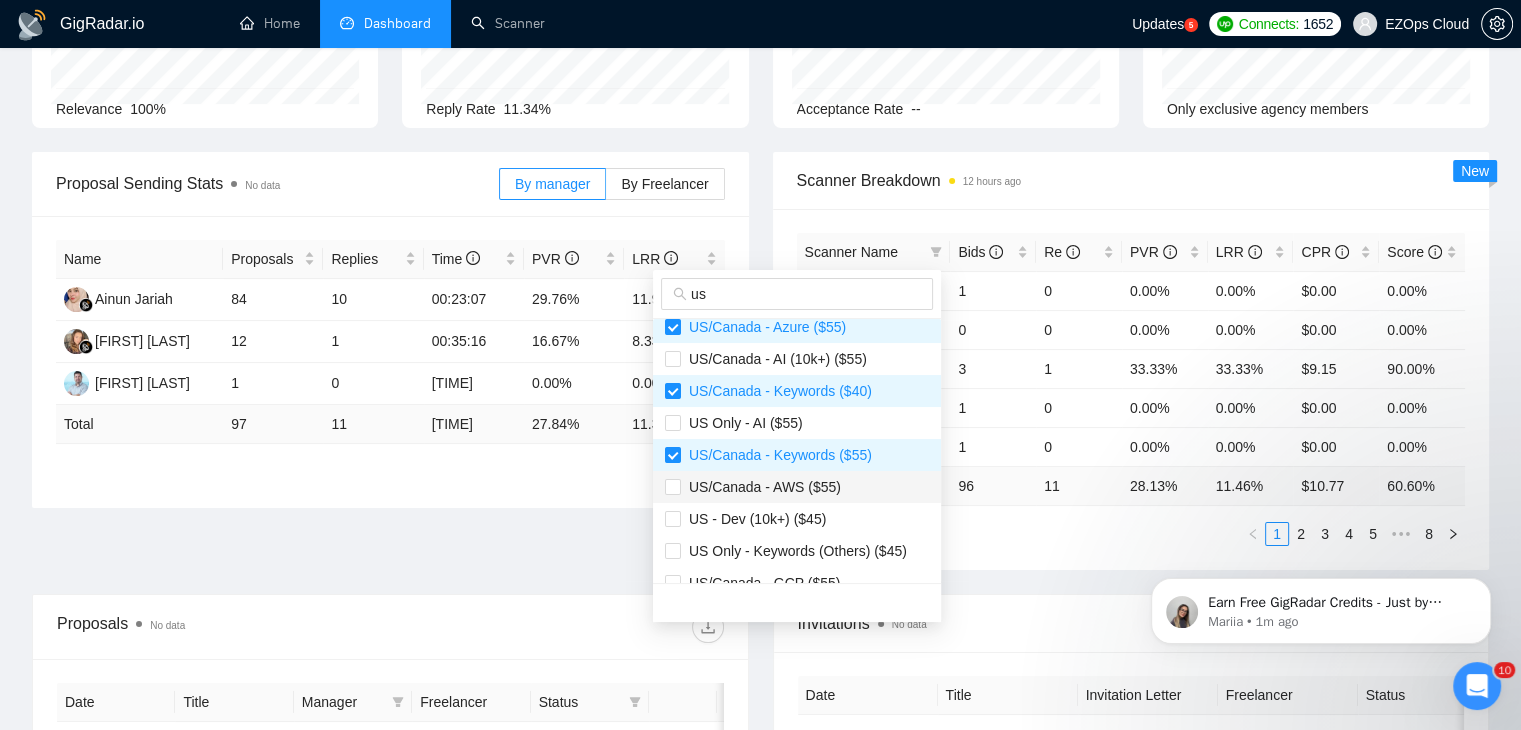 click on "US/Canada - AWS ($55)" at bounding box center [761, 487] 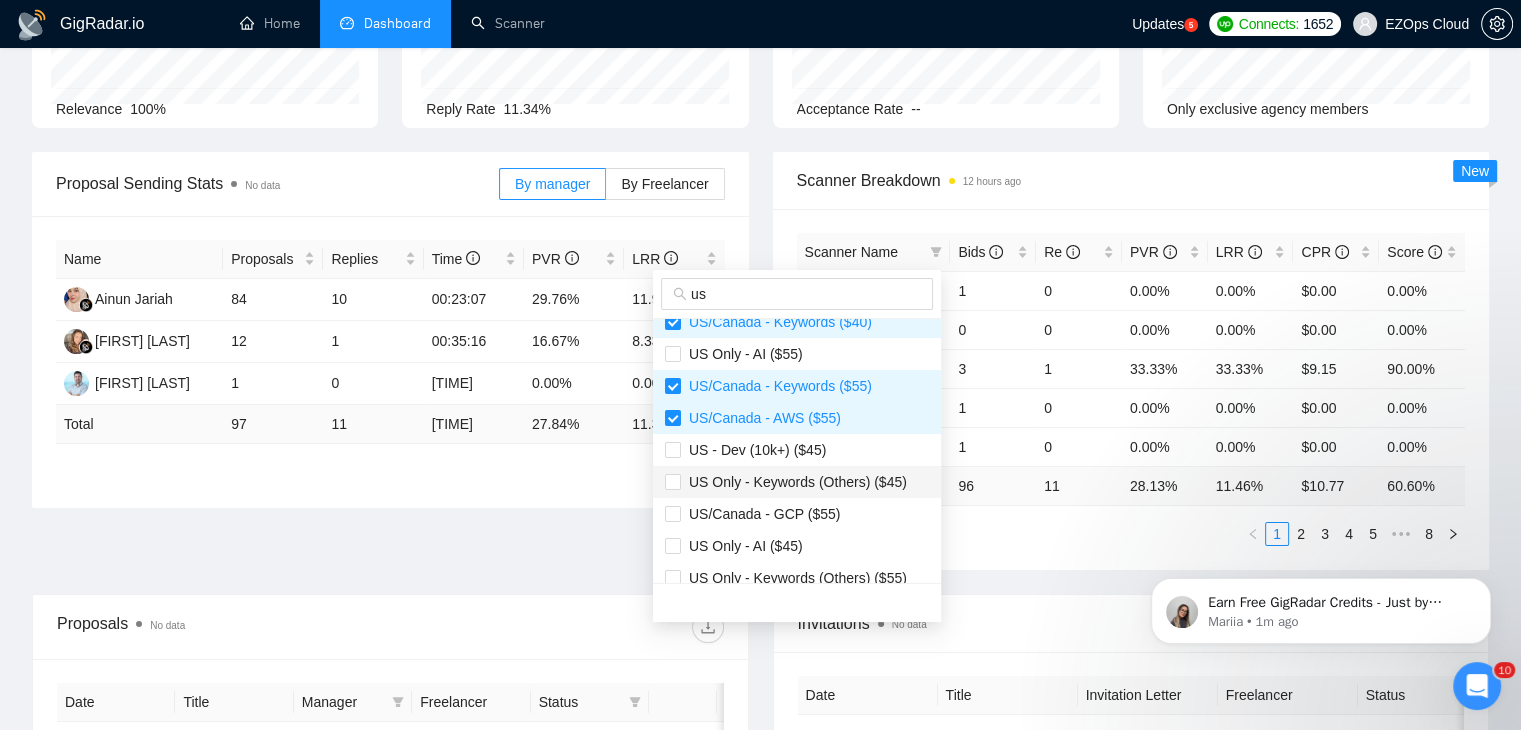 scroll, scrollTop: 400, scrollLeft: 0, axis: vertical 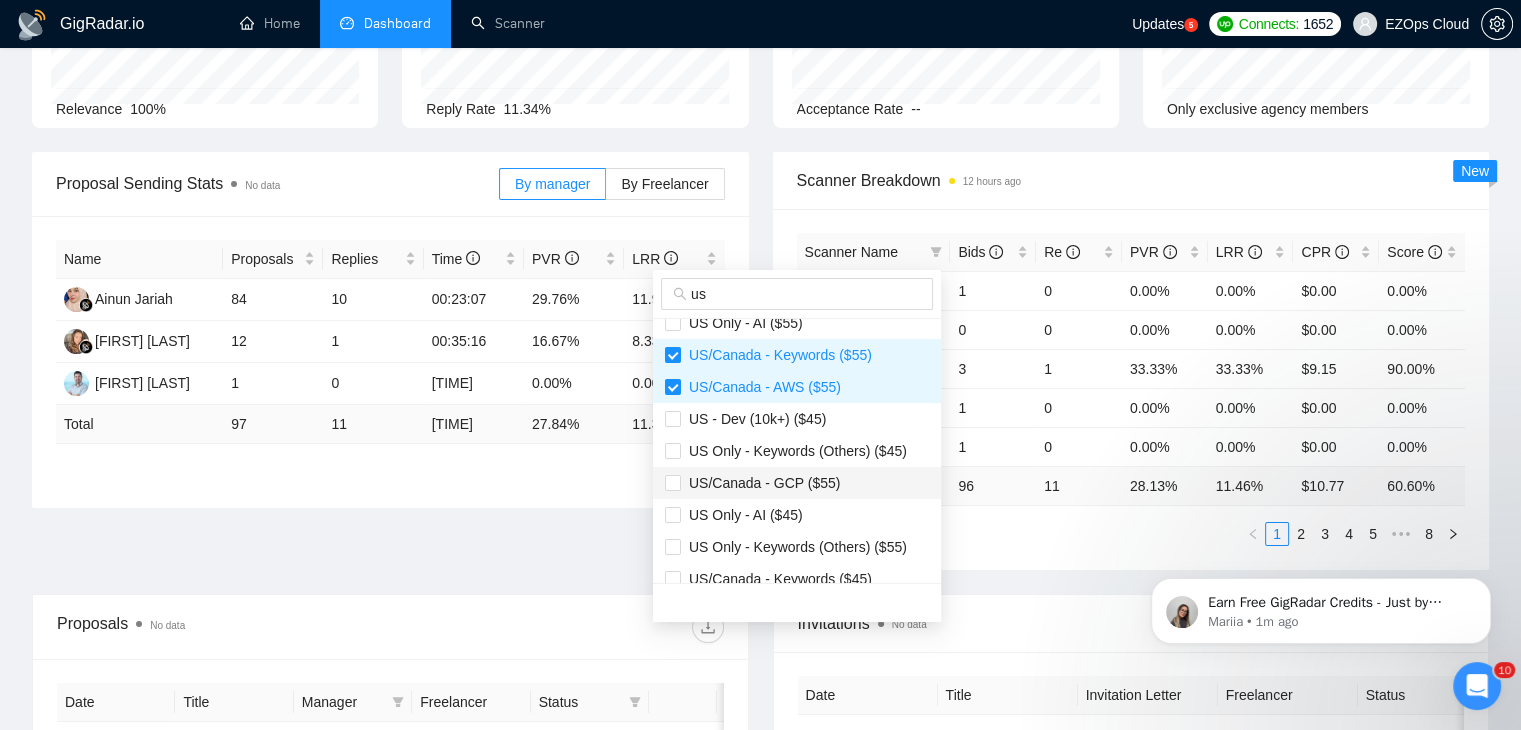 click on "US/Canada - GCP ($55)" at bounding box center (760, 483) 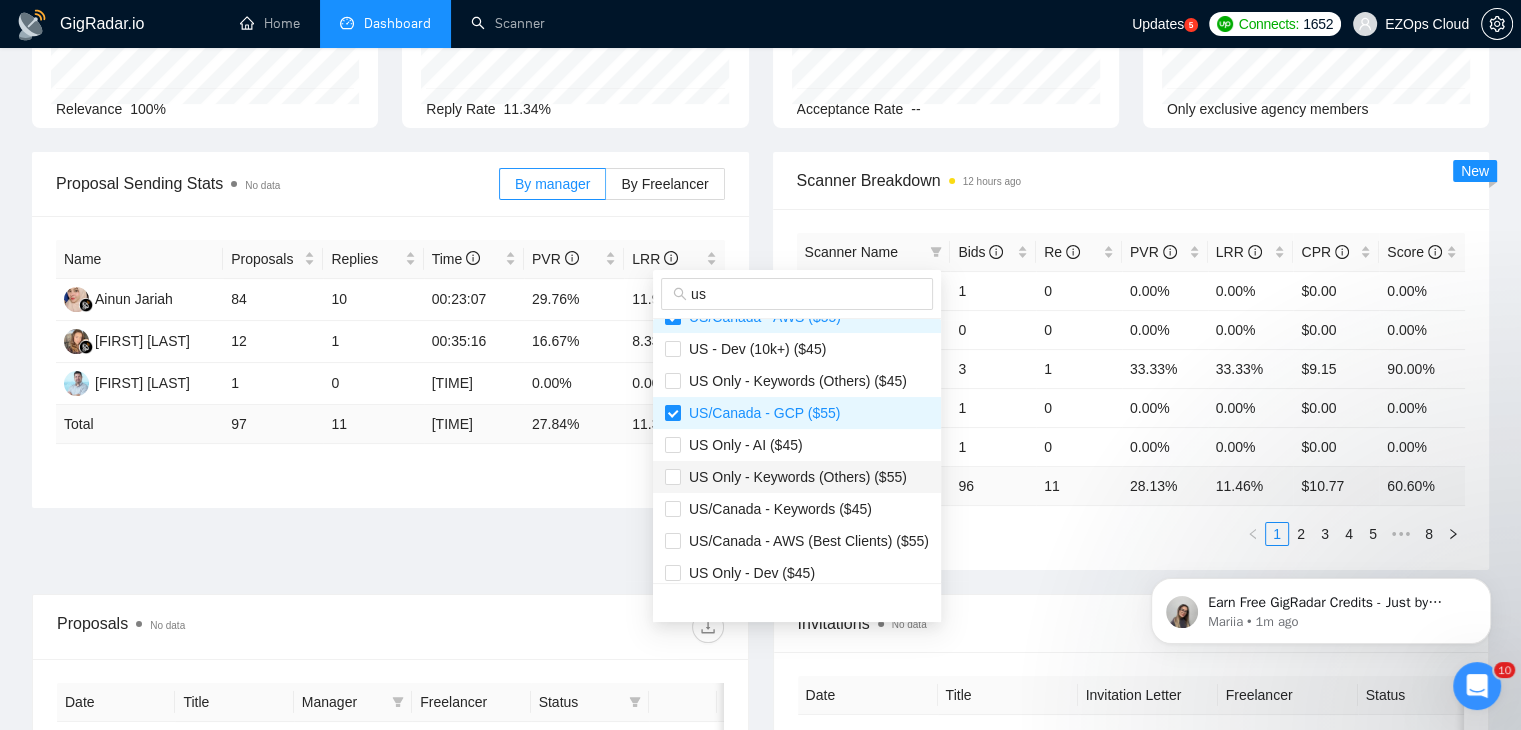 scroll, scrollTop: 500, scrollLeft: 0, axis: vertical 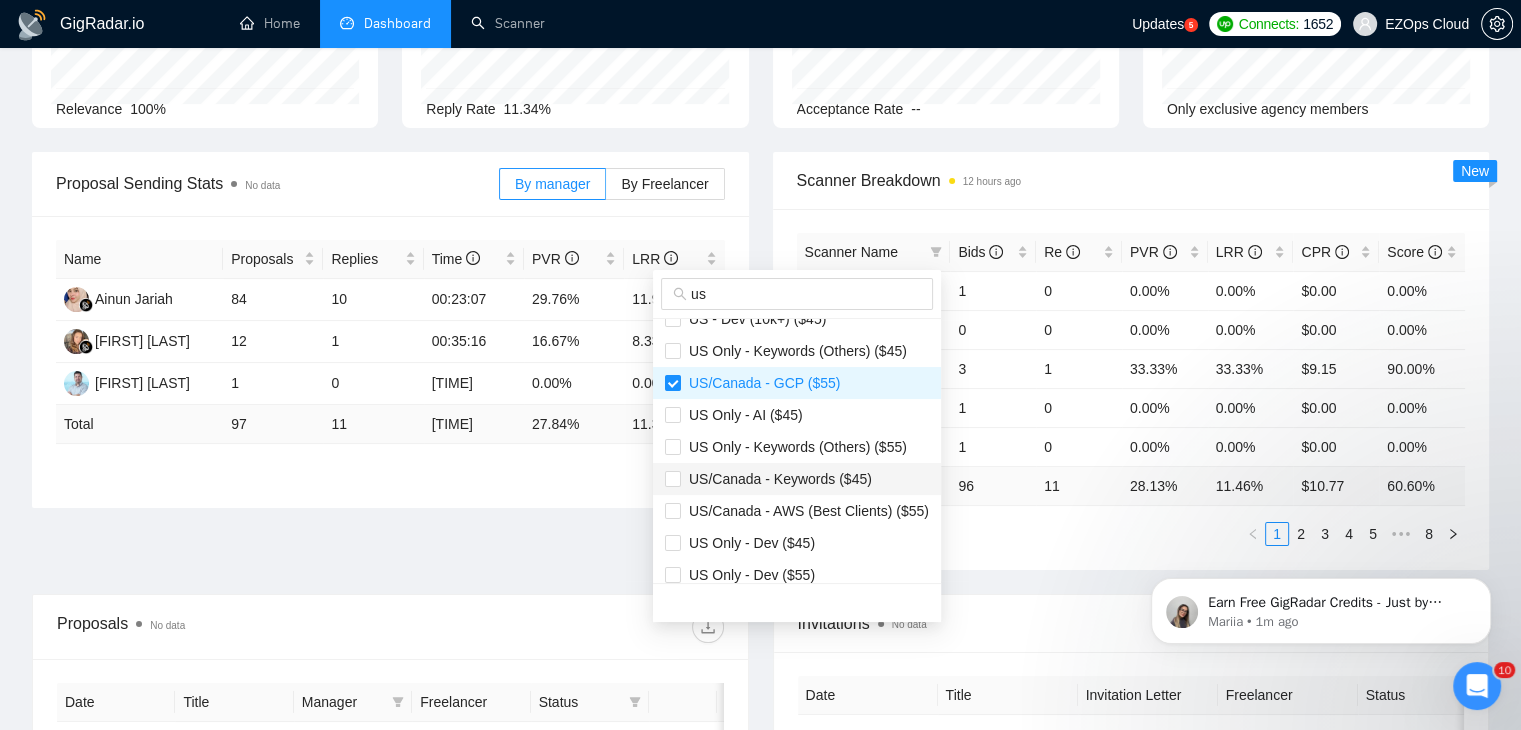 click on "US/Canada - Keywords ($45)" at bounding box center (776, 479) 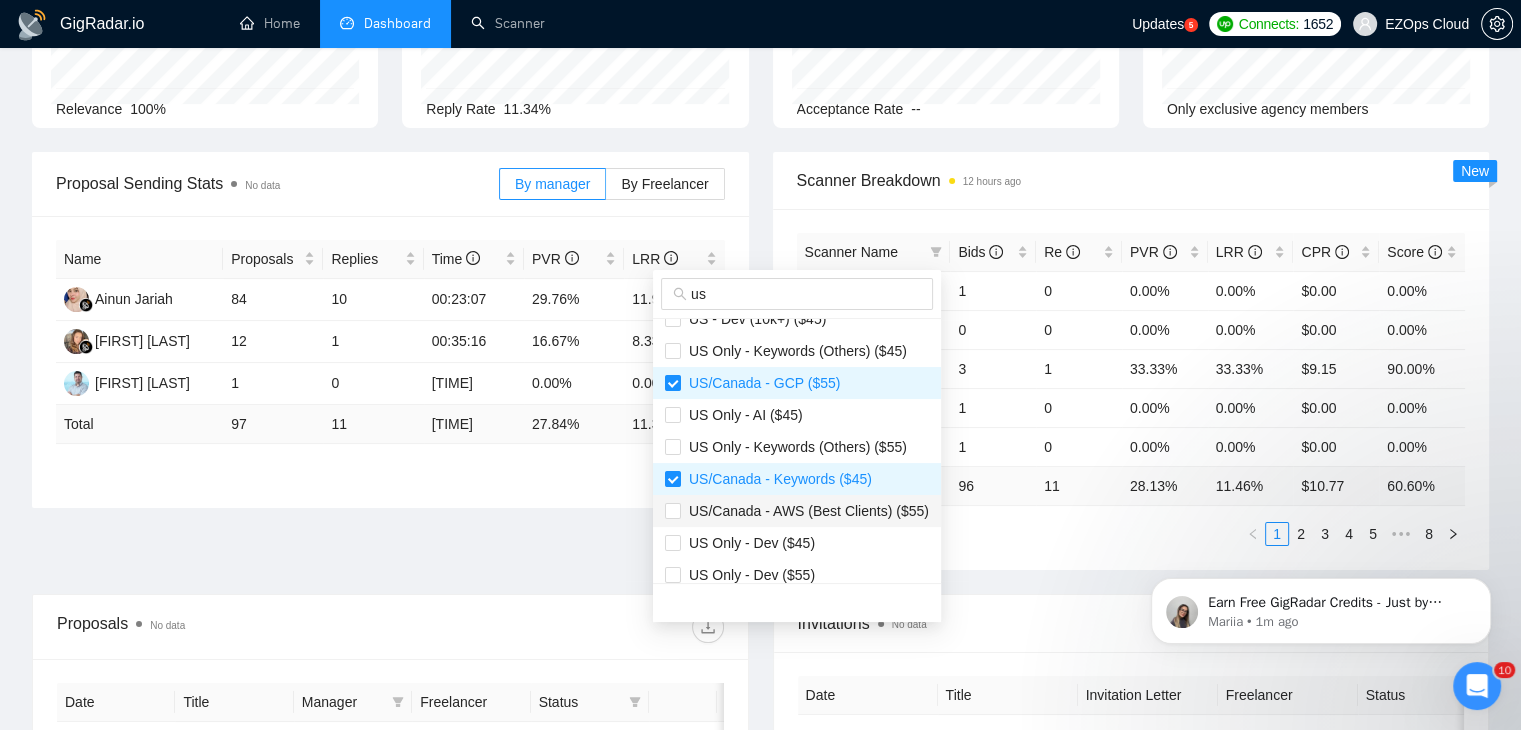 click on "US/Canada - AWS (Best Clients) ($55)" at bounding box center [805, 511] 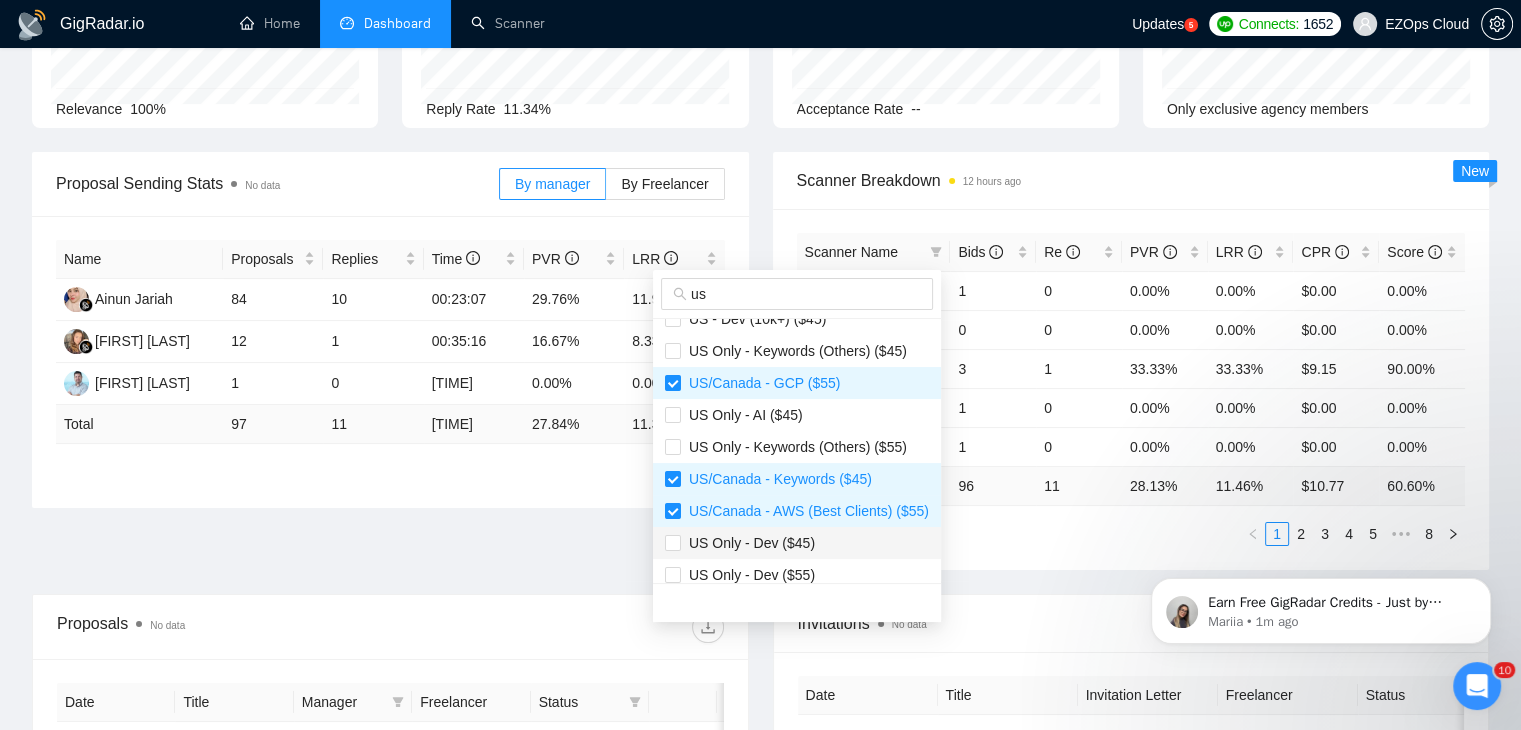 scroll, scrollTop: 600, scrollLeft: 0, axis: vertical 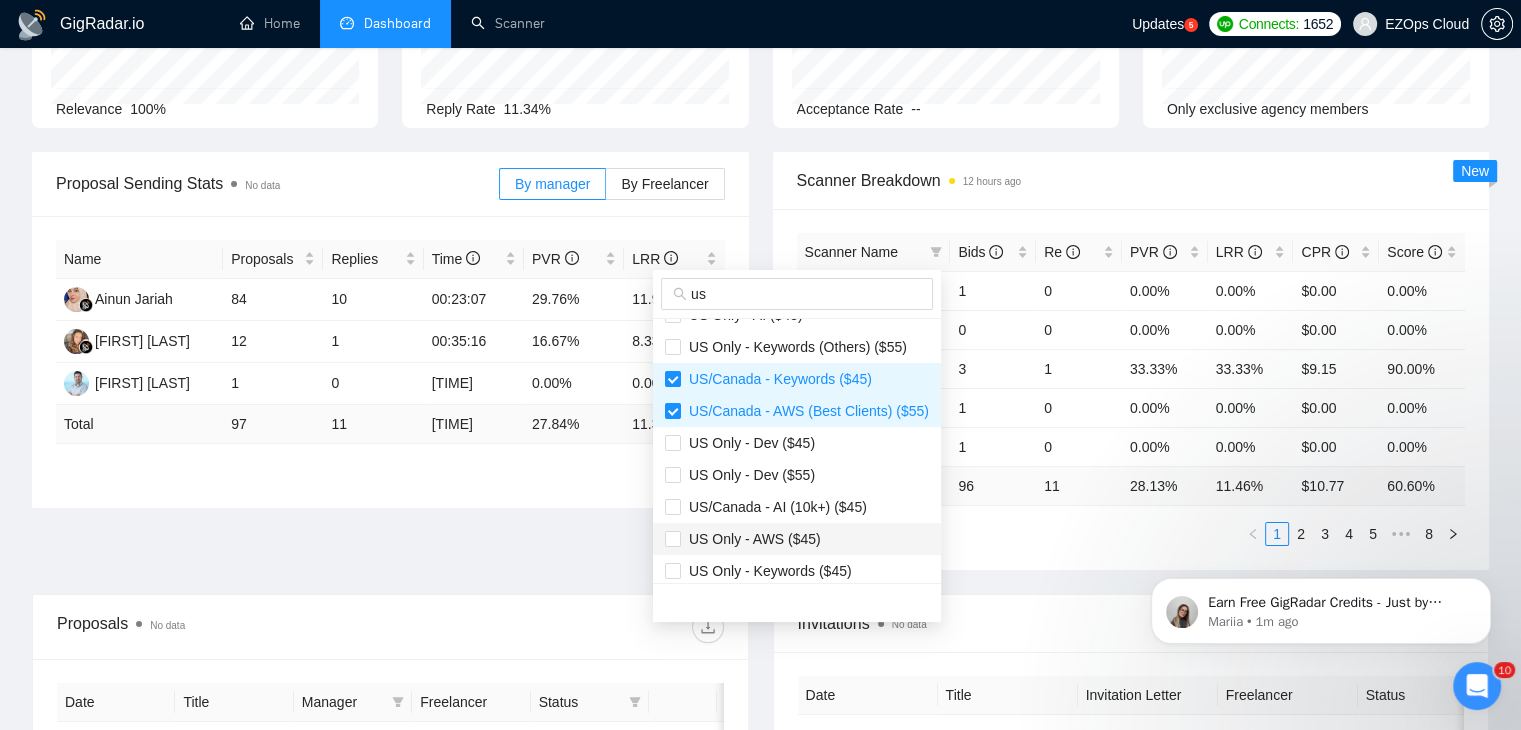 click on "US Only - AWS ($45)" at bounding box center [797, 539] 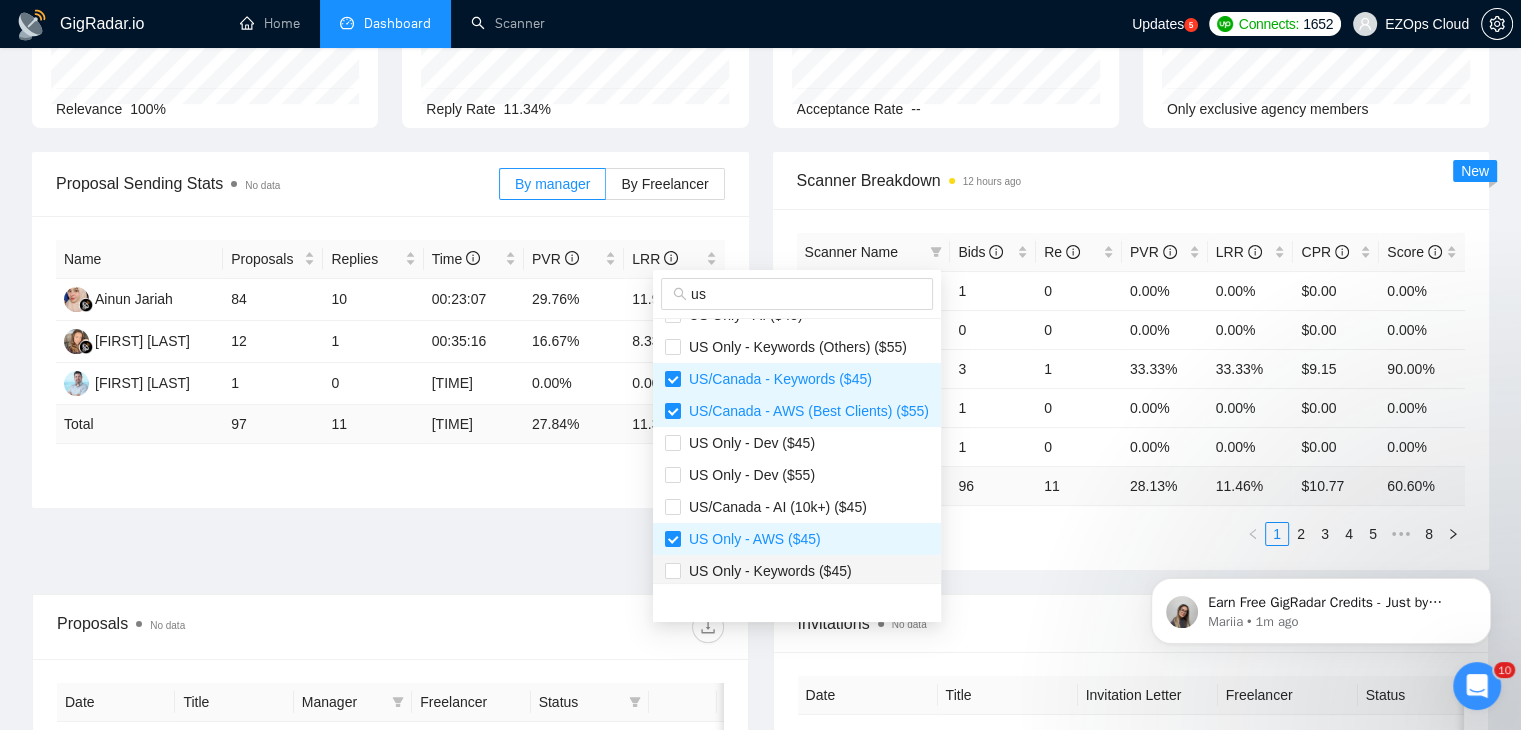 click on "US Only - Keywords ($45)" at bounding box center [797, 571] 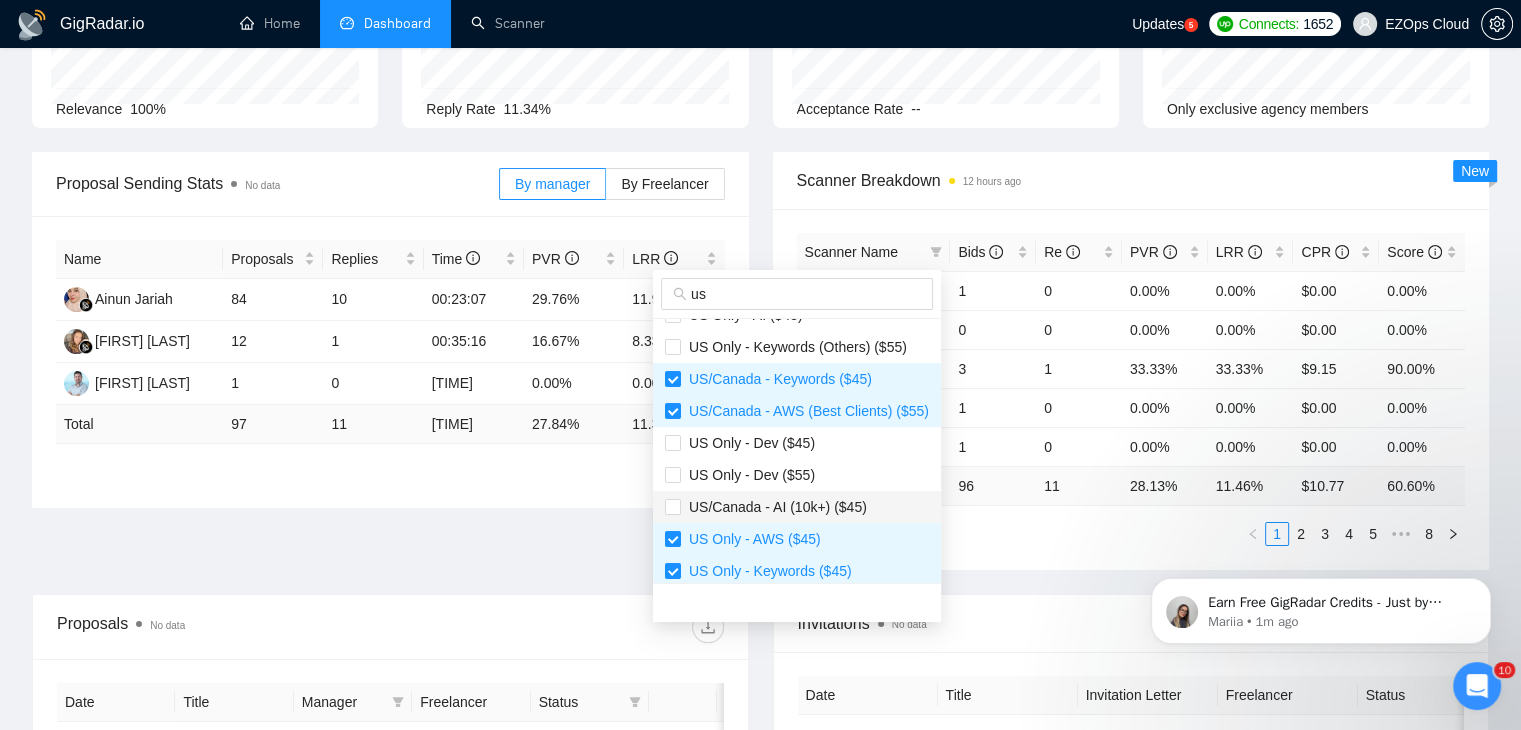 scroll, scrollTop: 700, scrollLeft: 0, axis: vertical 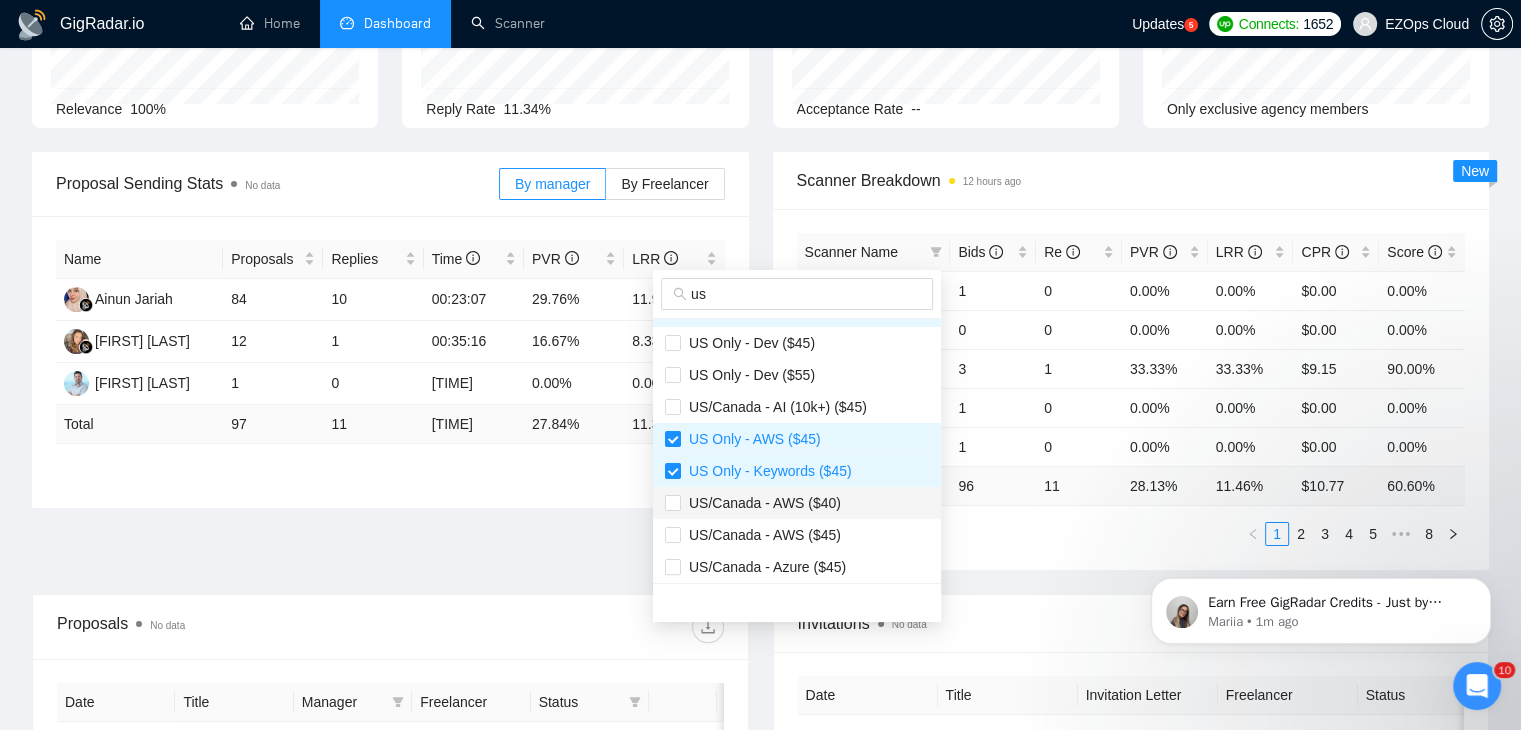 click on "US/Canada - AWS ($40)" at bounding box center (797, 503) 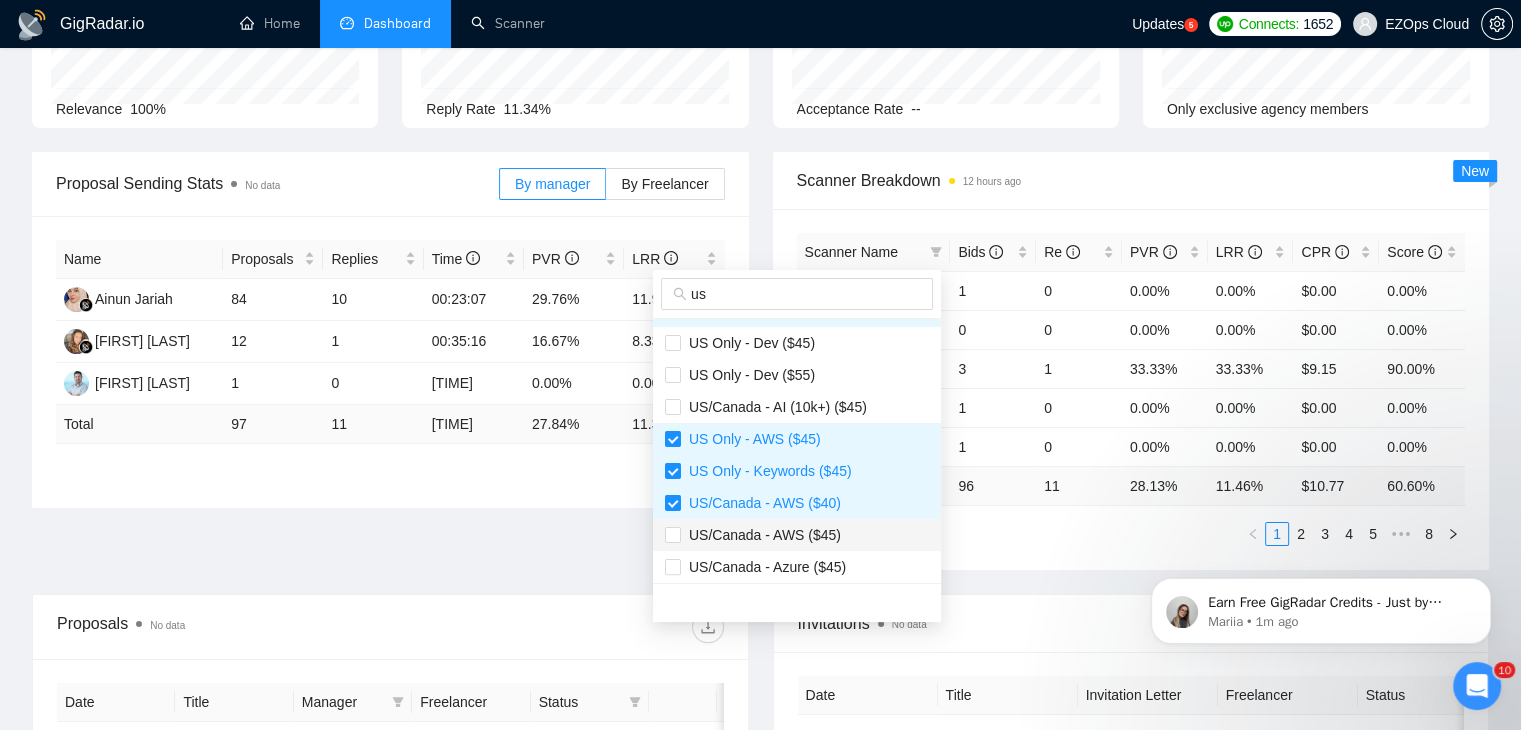 click on "US/Canada - AWS ($45)" at bounding box center (797, 535) 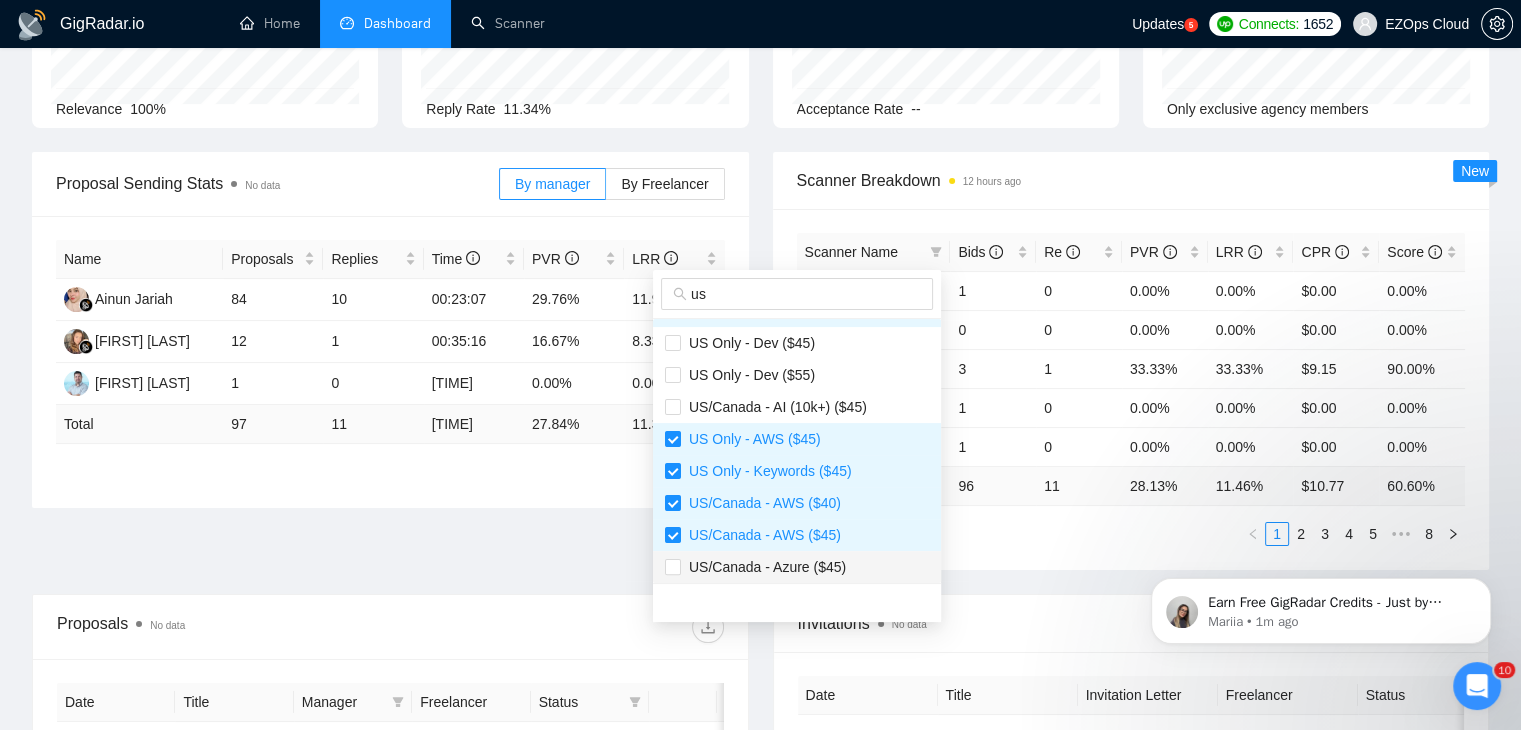 click on "US/Canada - Azure ($45)" at bounding box center [797, 567] 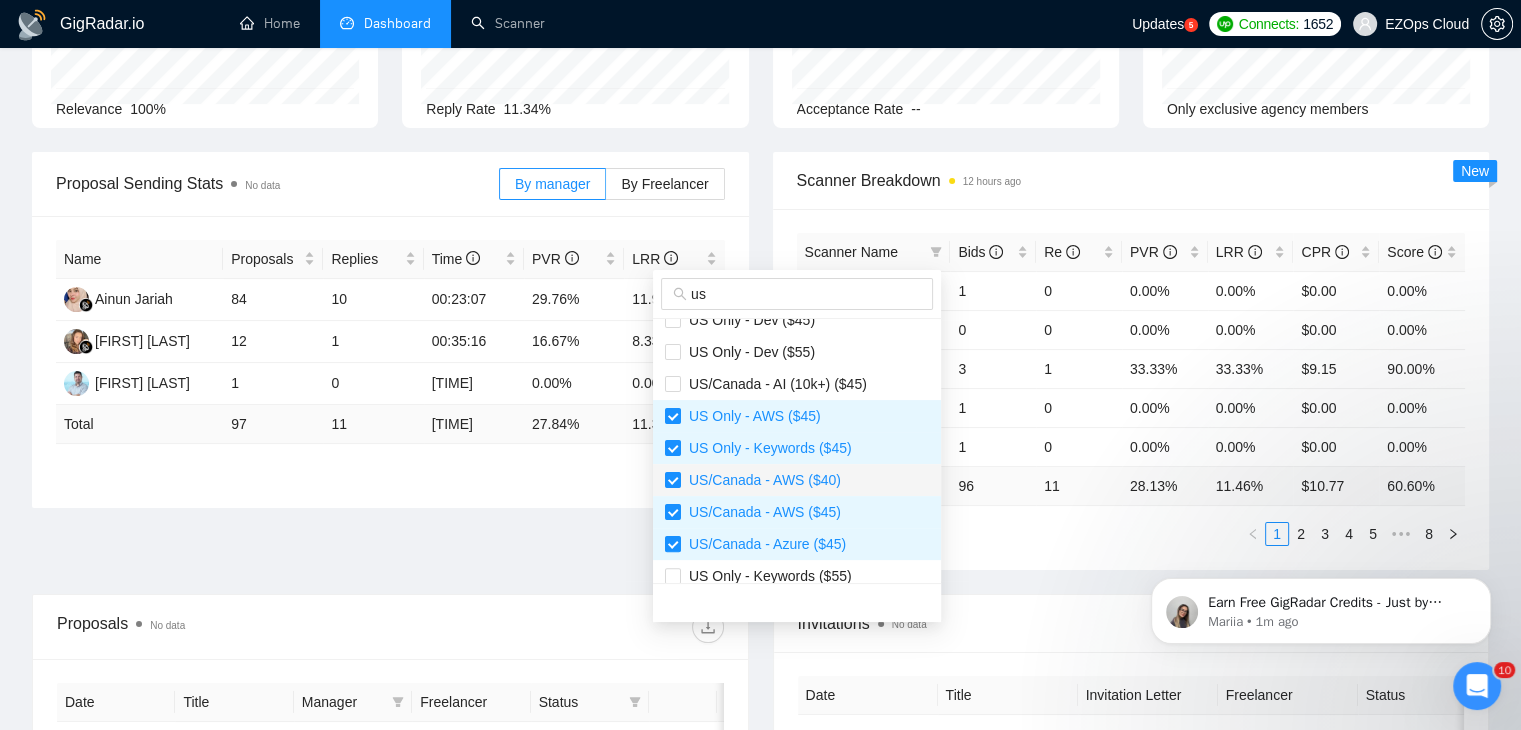 scroll, scrollTop: 736, scrollLeft: 0, axis: vertical 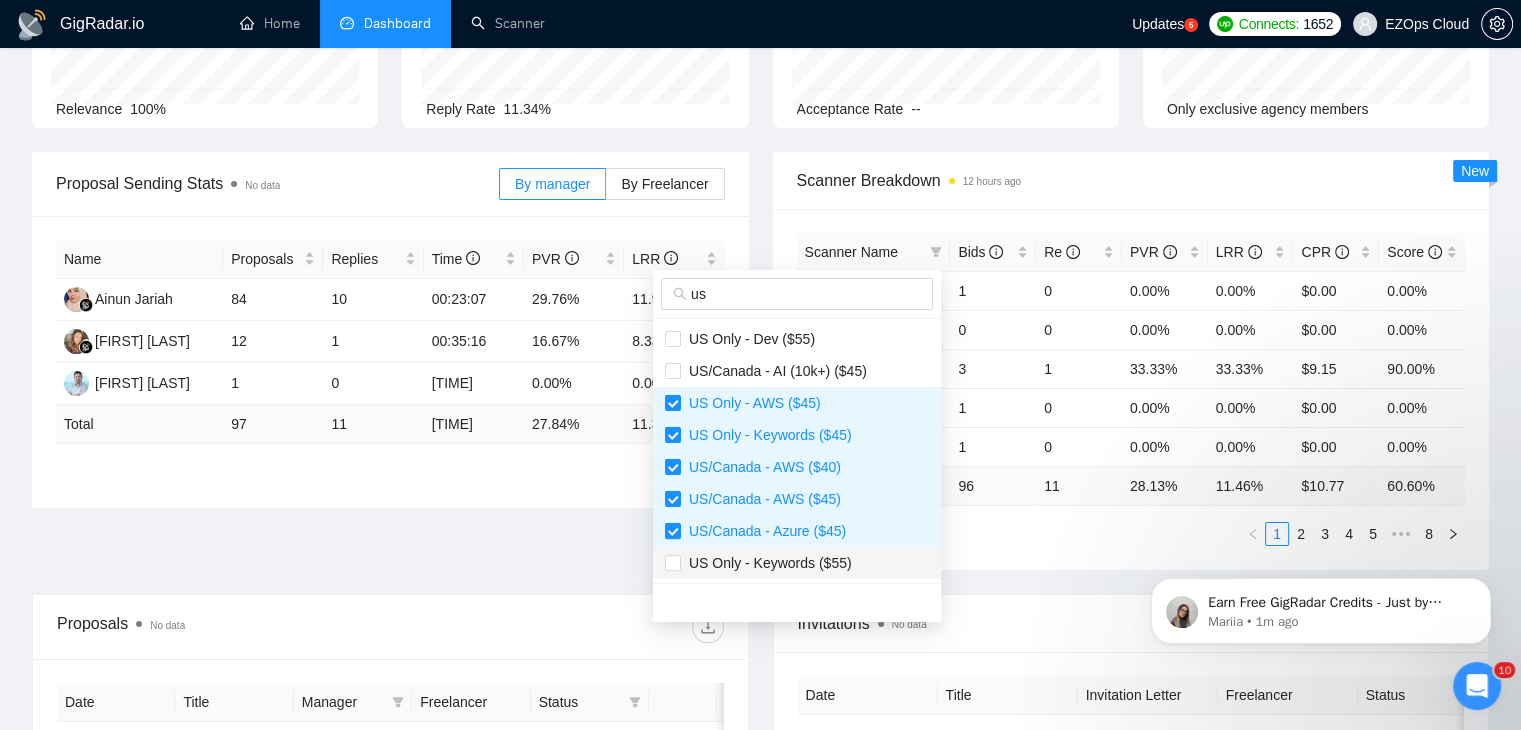 click on "US Only - Keywords ($55)" at bounding box center (797, 563) 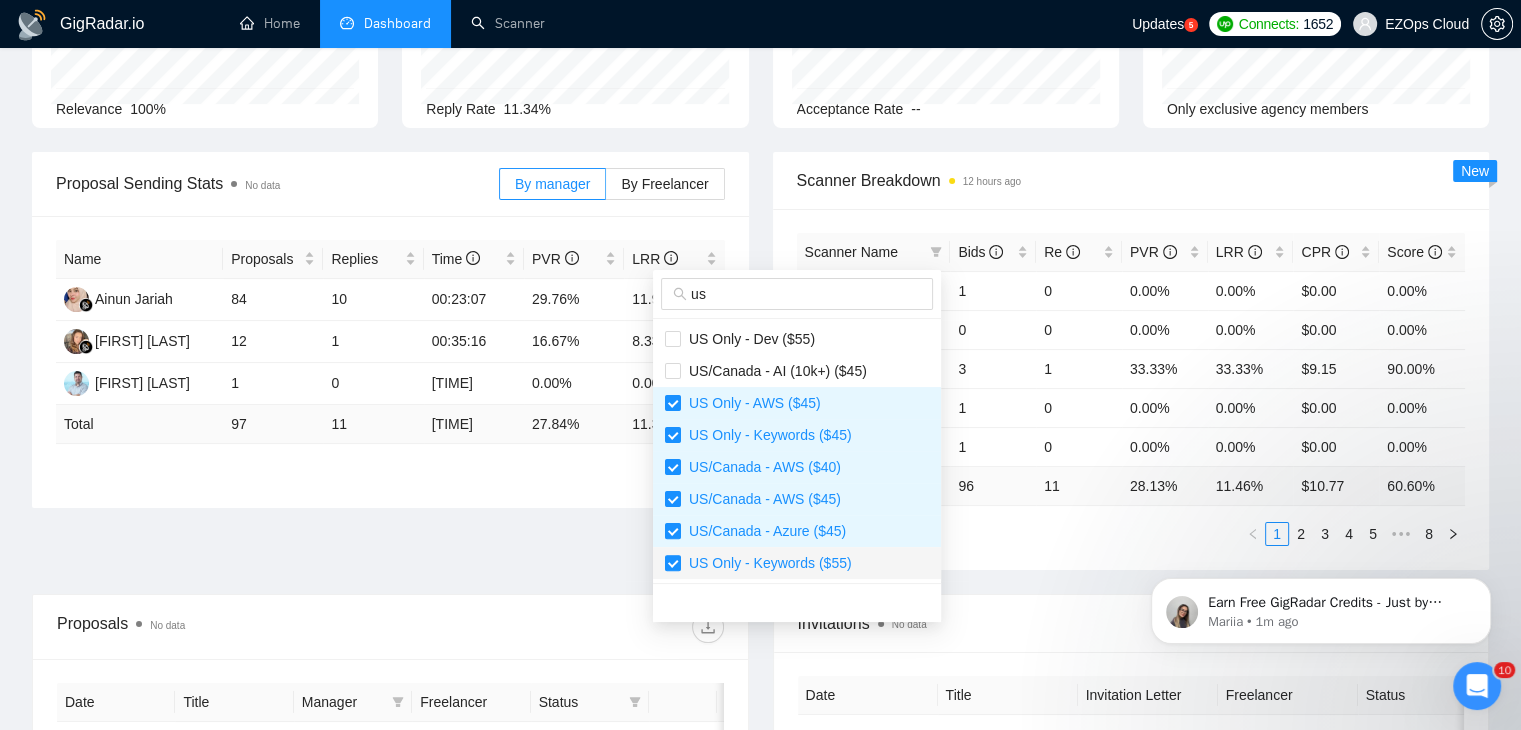 type 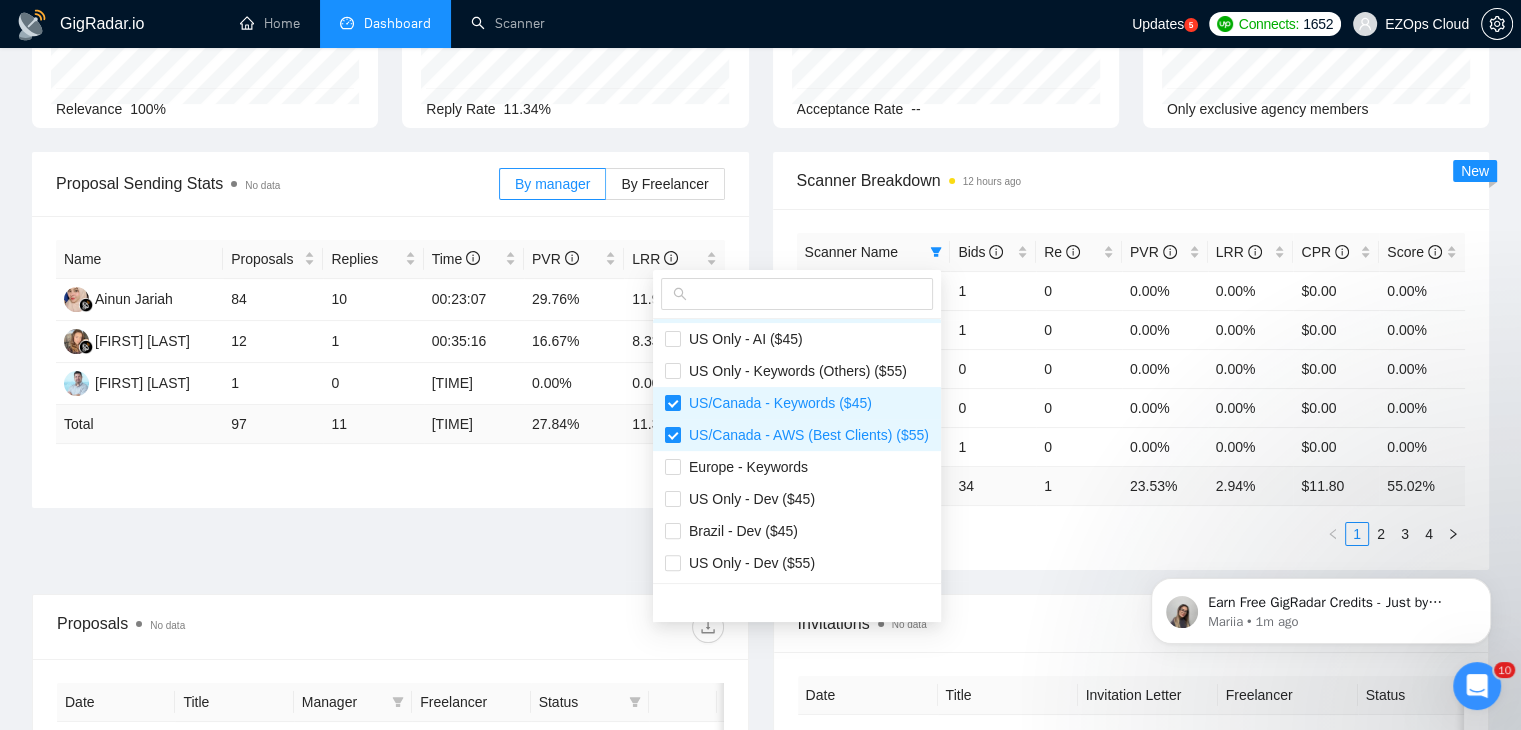 click on "Scanner Name Bids   Re   PVR   LRR   CPR   Score   US Only - GCP ($55) 1 0 0.00% 0.00% $0.00 0.00% US Only - AWS ($55) 1 0 0.00% 0.00% $0.00 0.00% US/Canada - Azure ($40) 0 0 0.00% 0.00% $0.00 0.00% US Only - Azure ($55) 0 0 0.00% 0.00% $0.00 0.00% US/Canada - Azure ($55) 1 0 0.00% 0.00% $0.00 0.00% Total 34 1 23.53 % 2.94 % $ 11.80 55.02 % 1 2 3 4" at bounding box center [1131, 389] 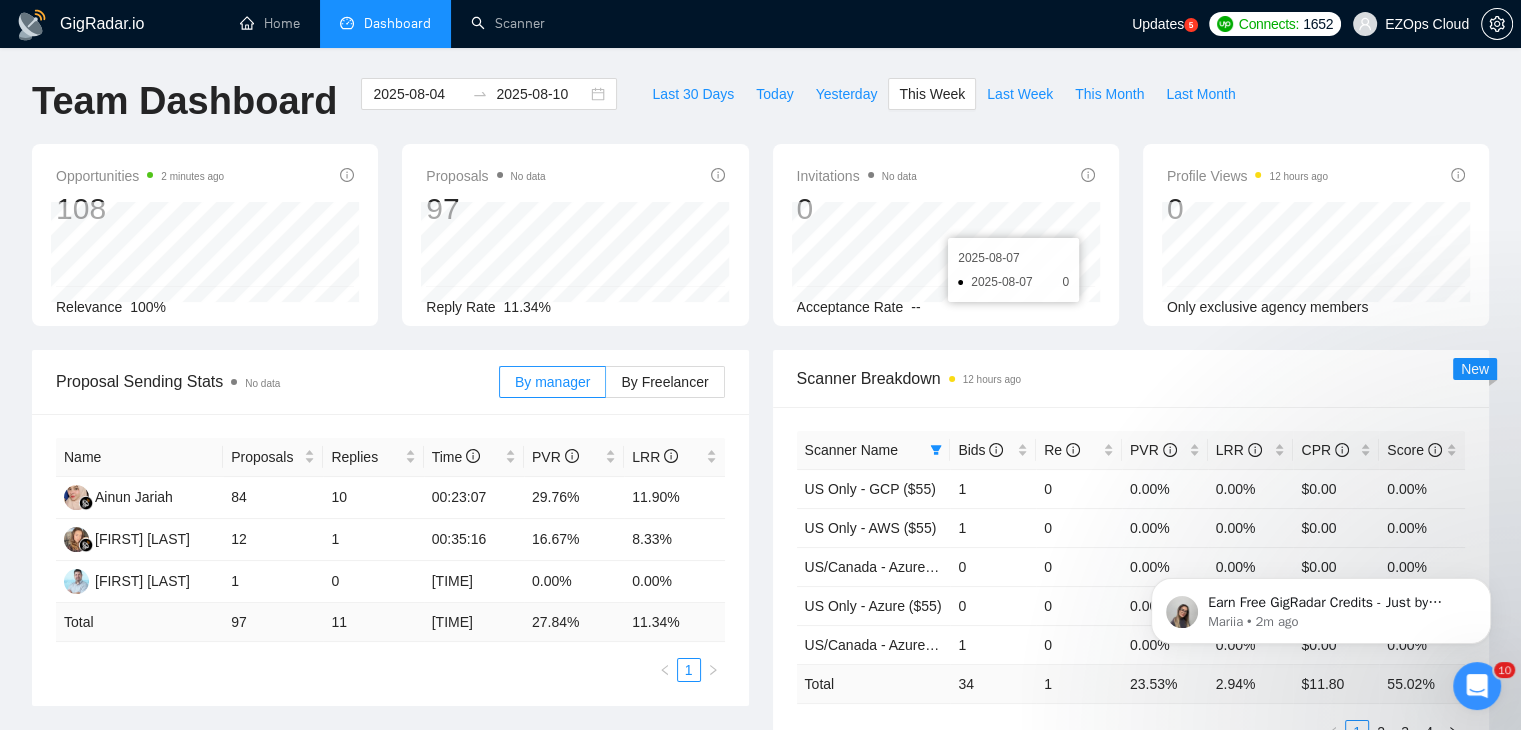 scroll, scrollTop: 0, scrollLeft: 0, axis: both 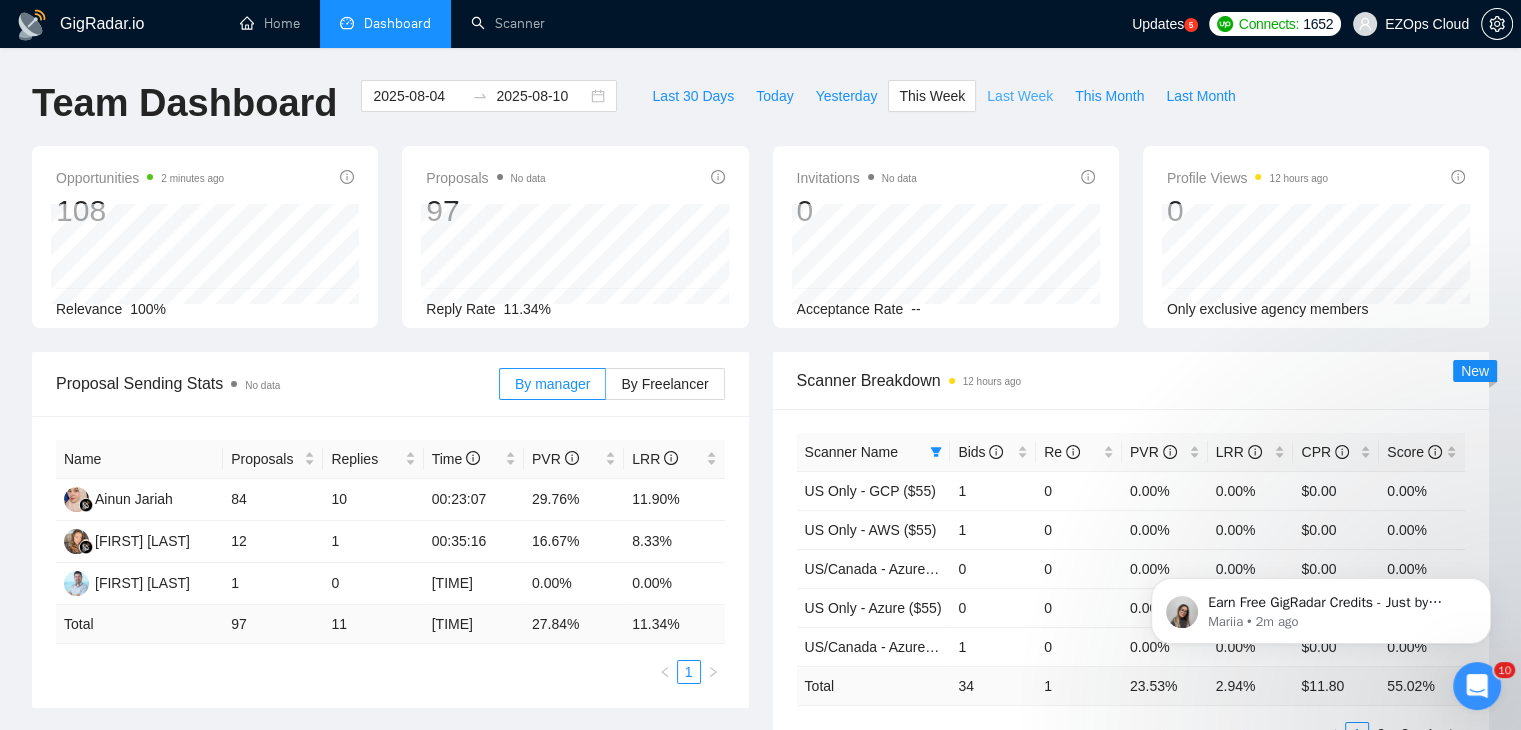 click on "Last Week" at bounding box center (1020, 96) 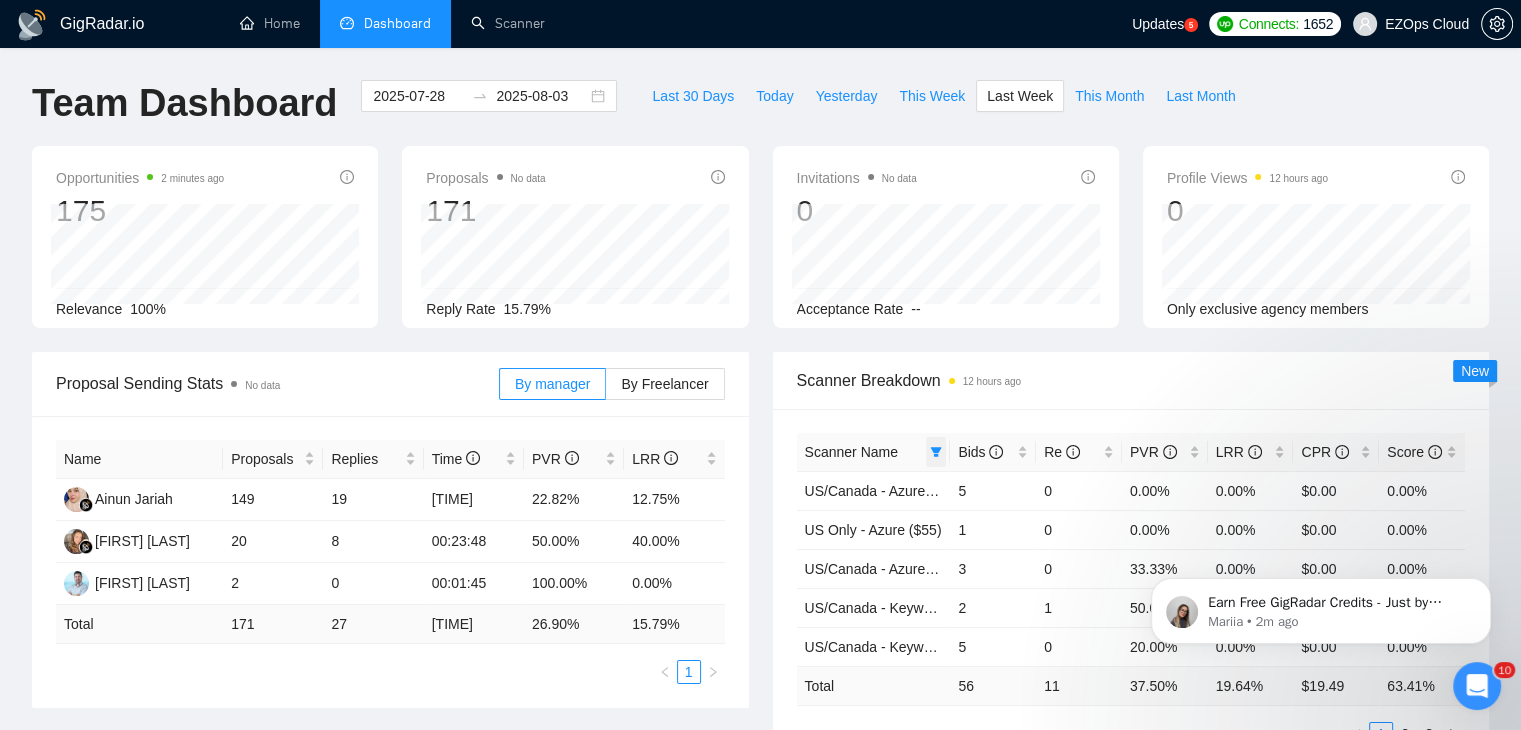 click 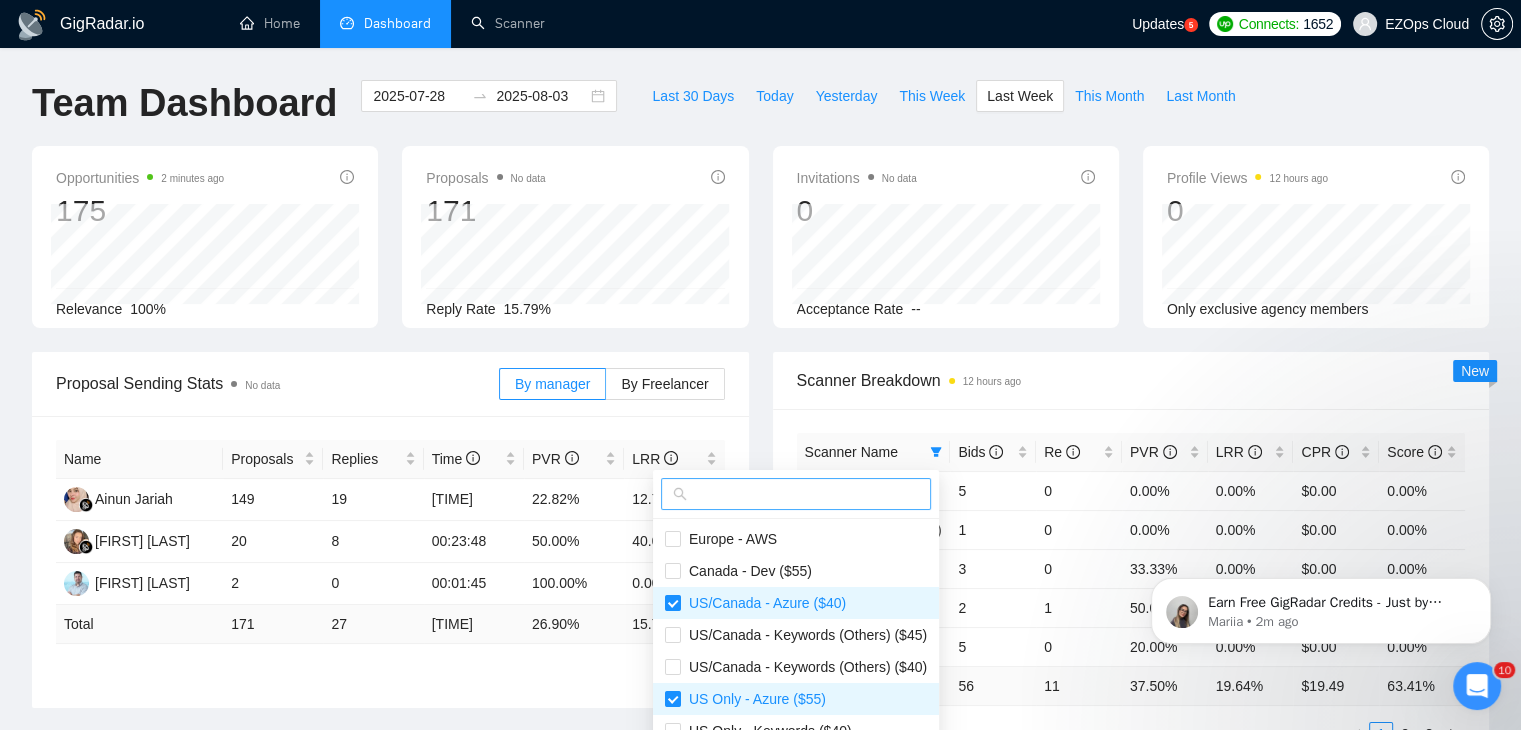 click at bounding box center (805, 494) 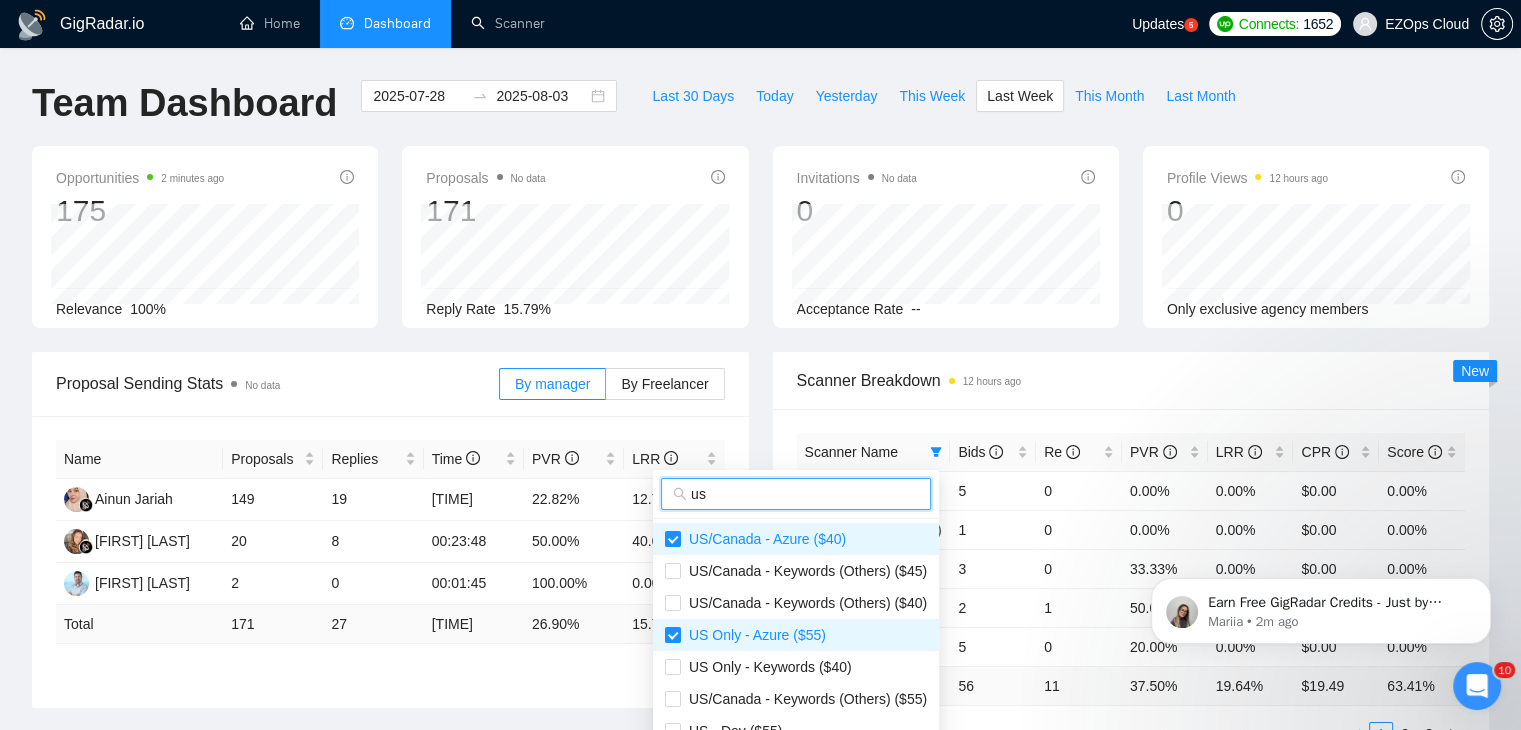 scroll, scrollTop: 200, scrollLeft: 0, axis: vertical 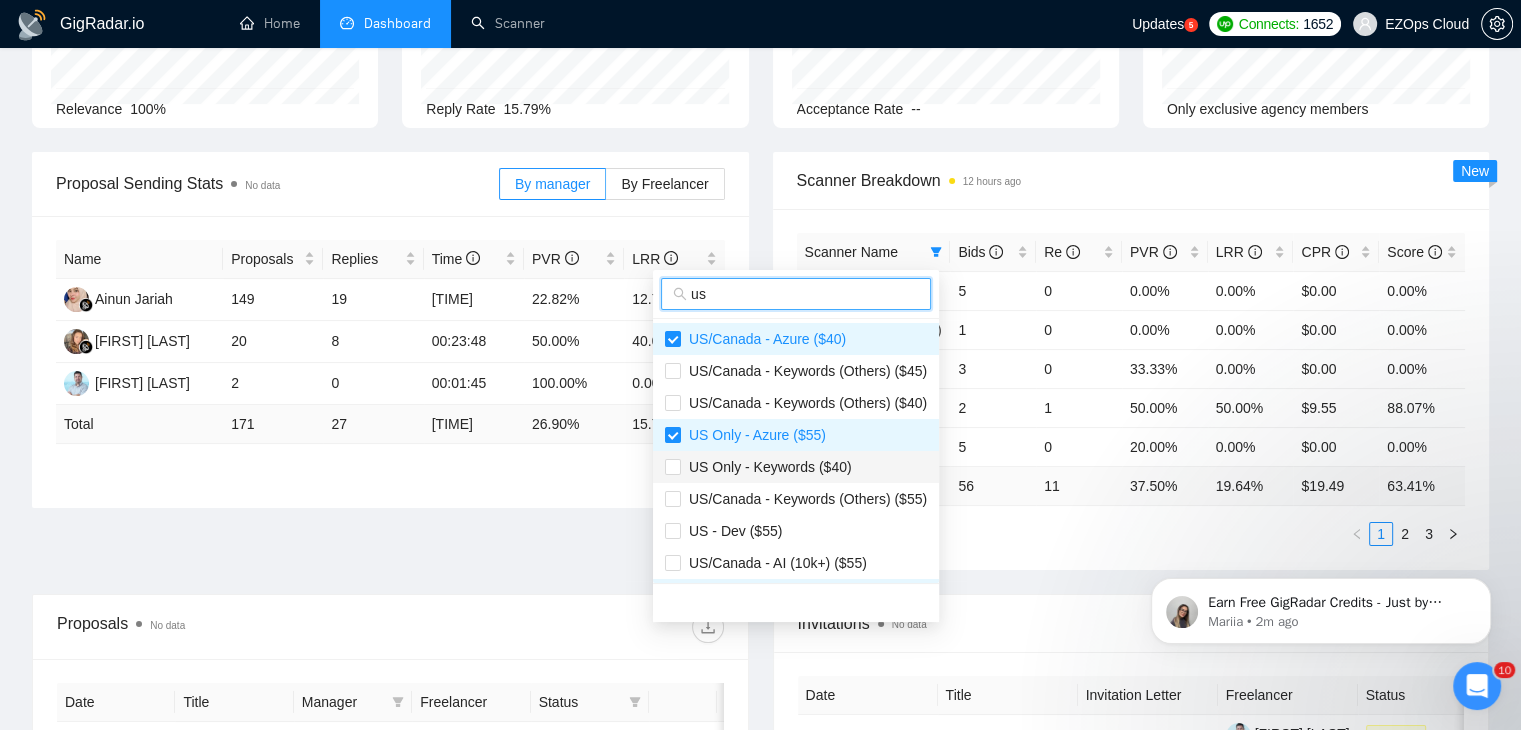 type on "us" 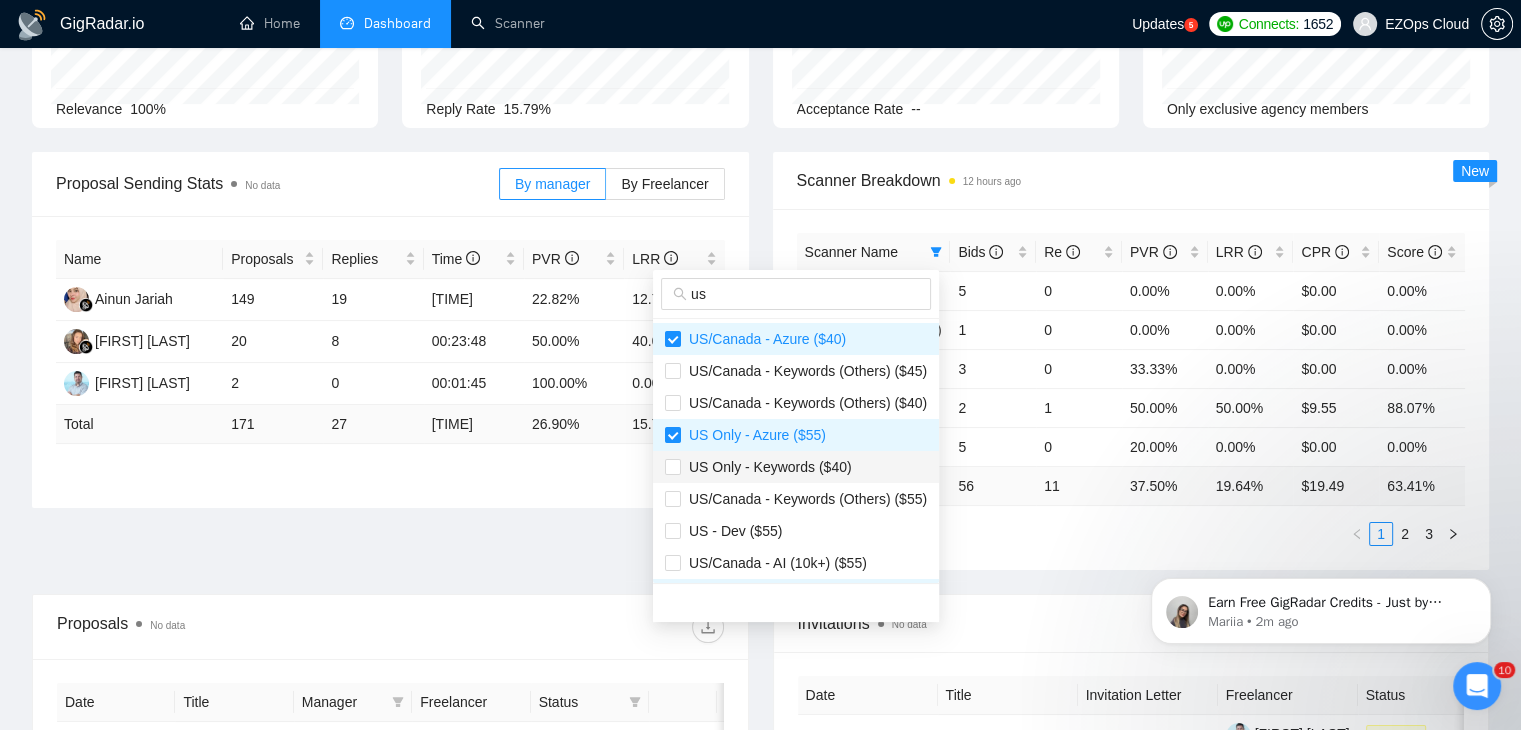 click on "US Only - Keywords ($40)" at bounding box center (766, 467) 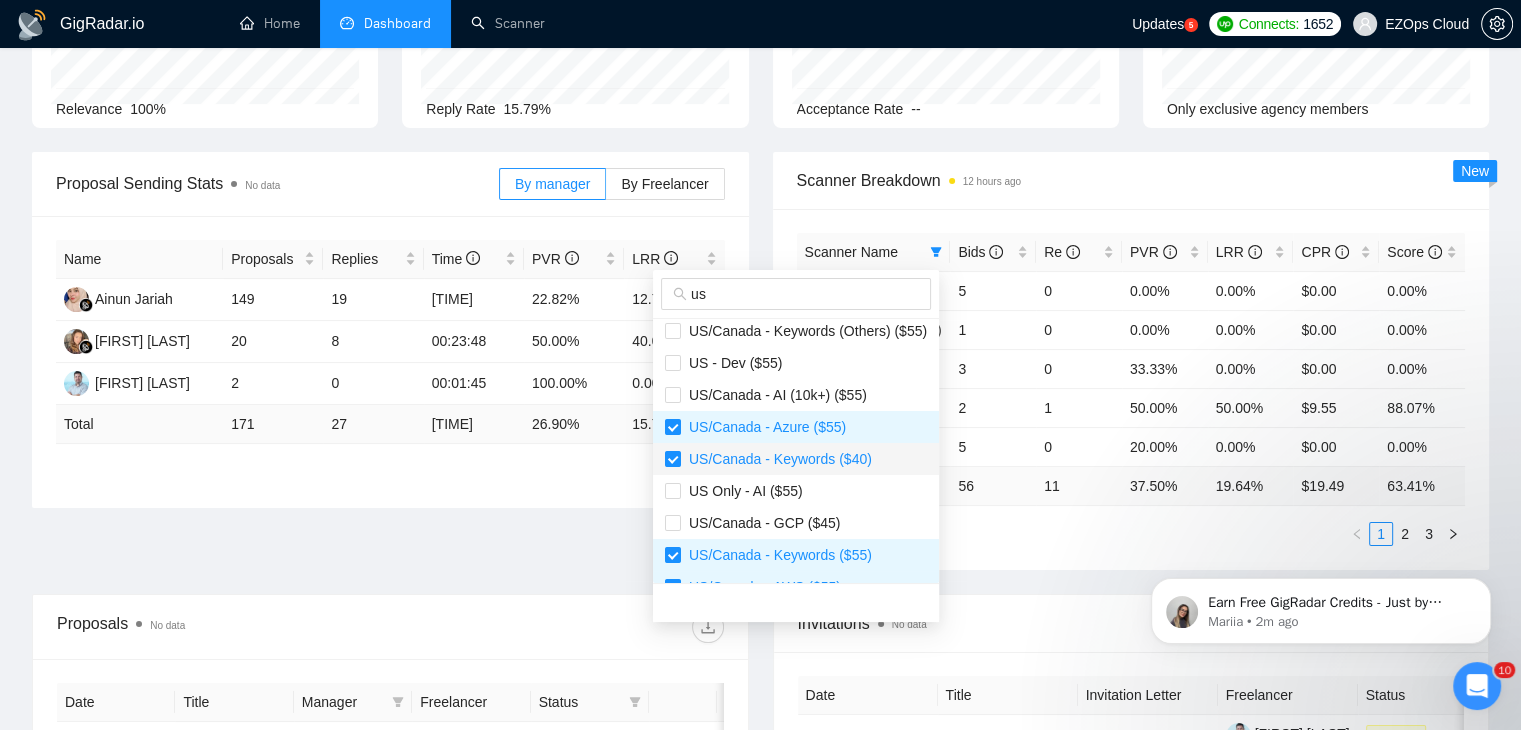 scroll, scrollTop: 200, scrollLeft: 0, axis: vertical 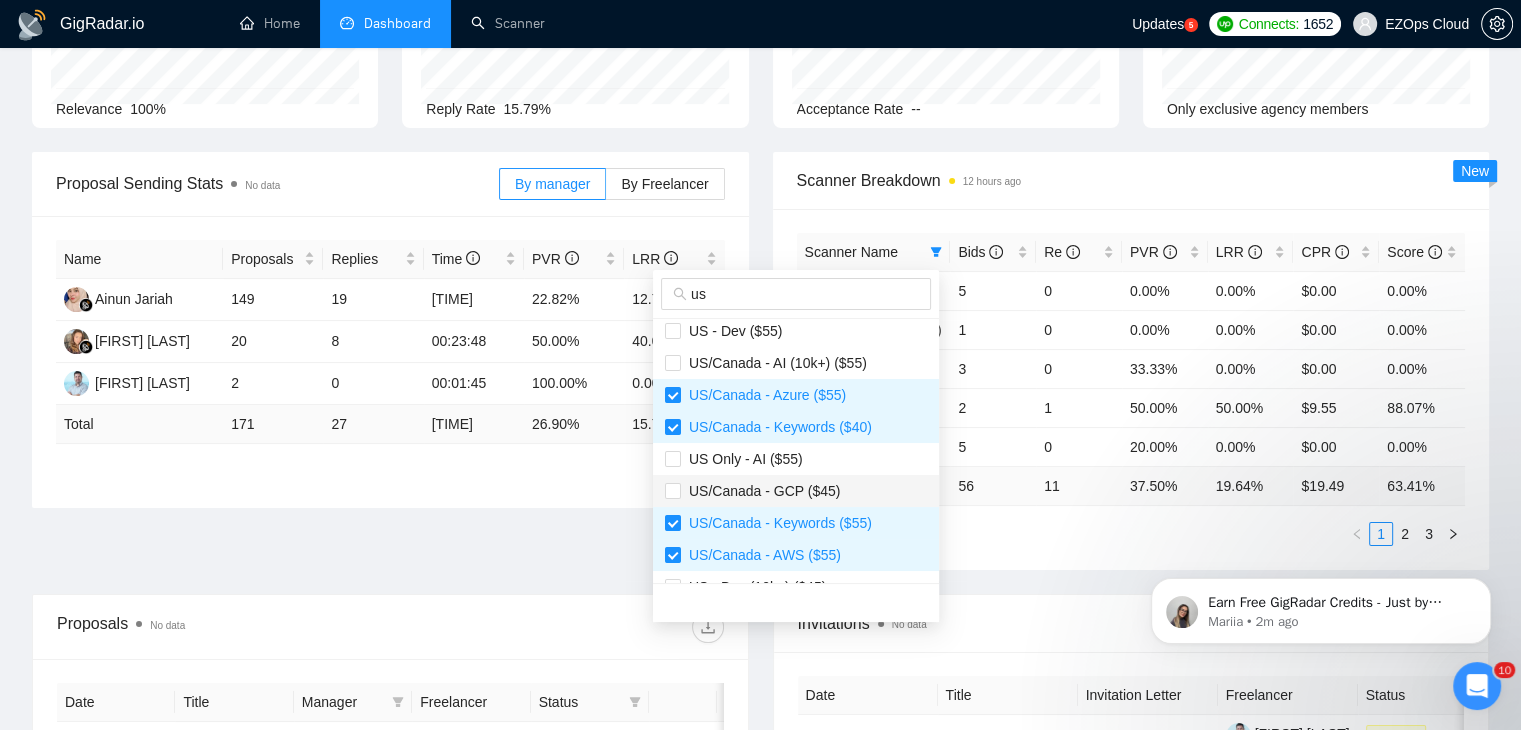 click on "US/Canada - GCP ($45)" at bounding box center [760, 491] 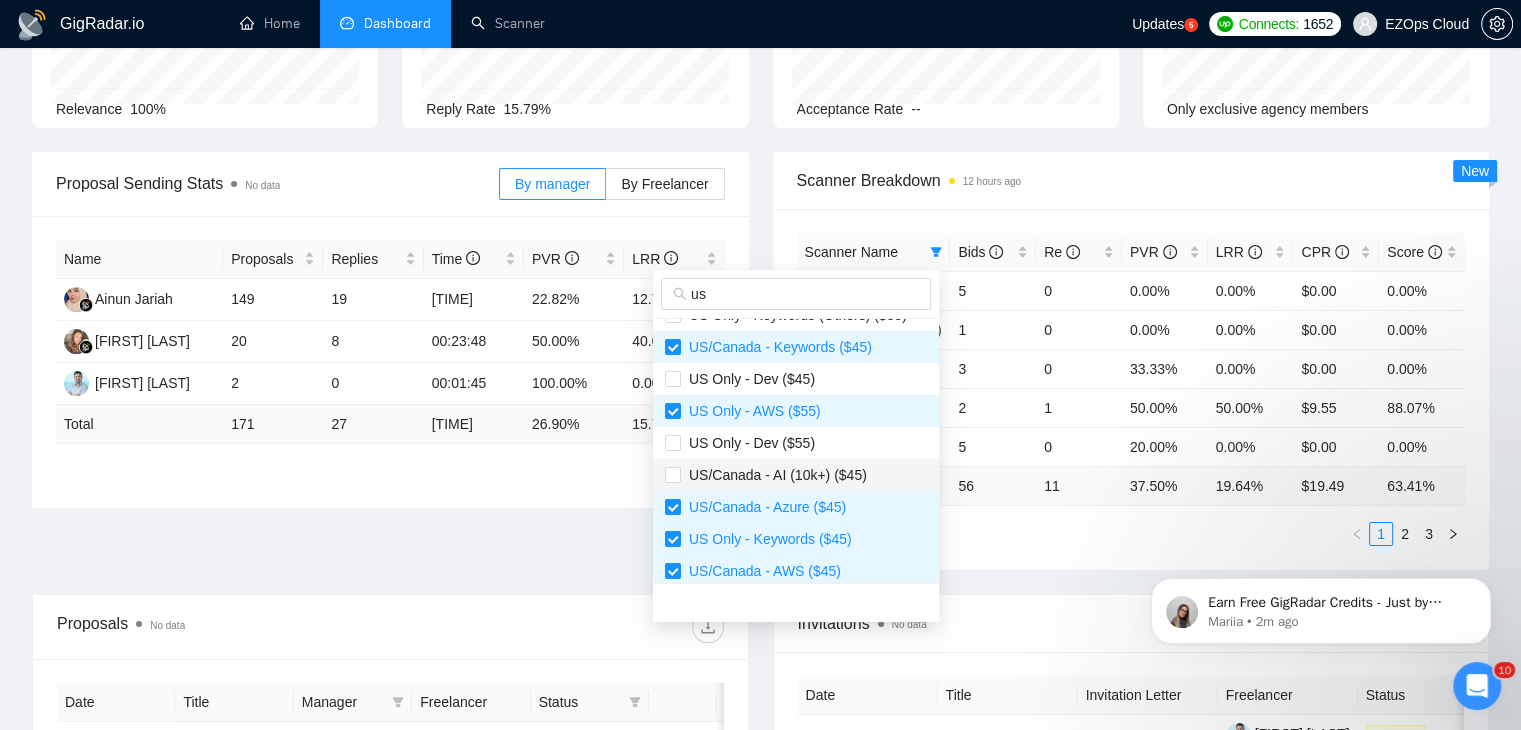 scroll, scrollTop: 672, scrollLeft: 0, axis: vertical 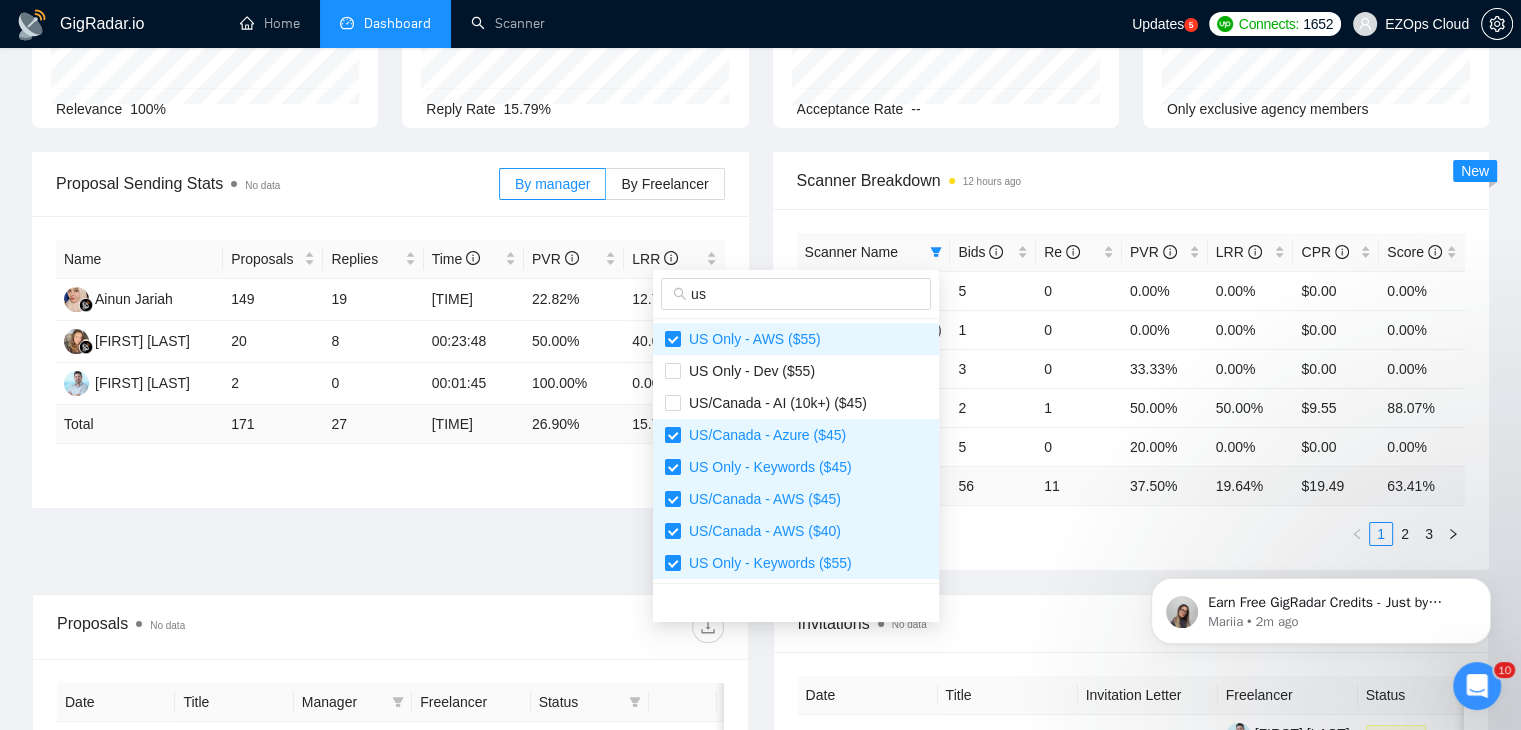 type 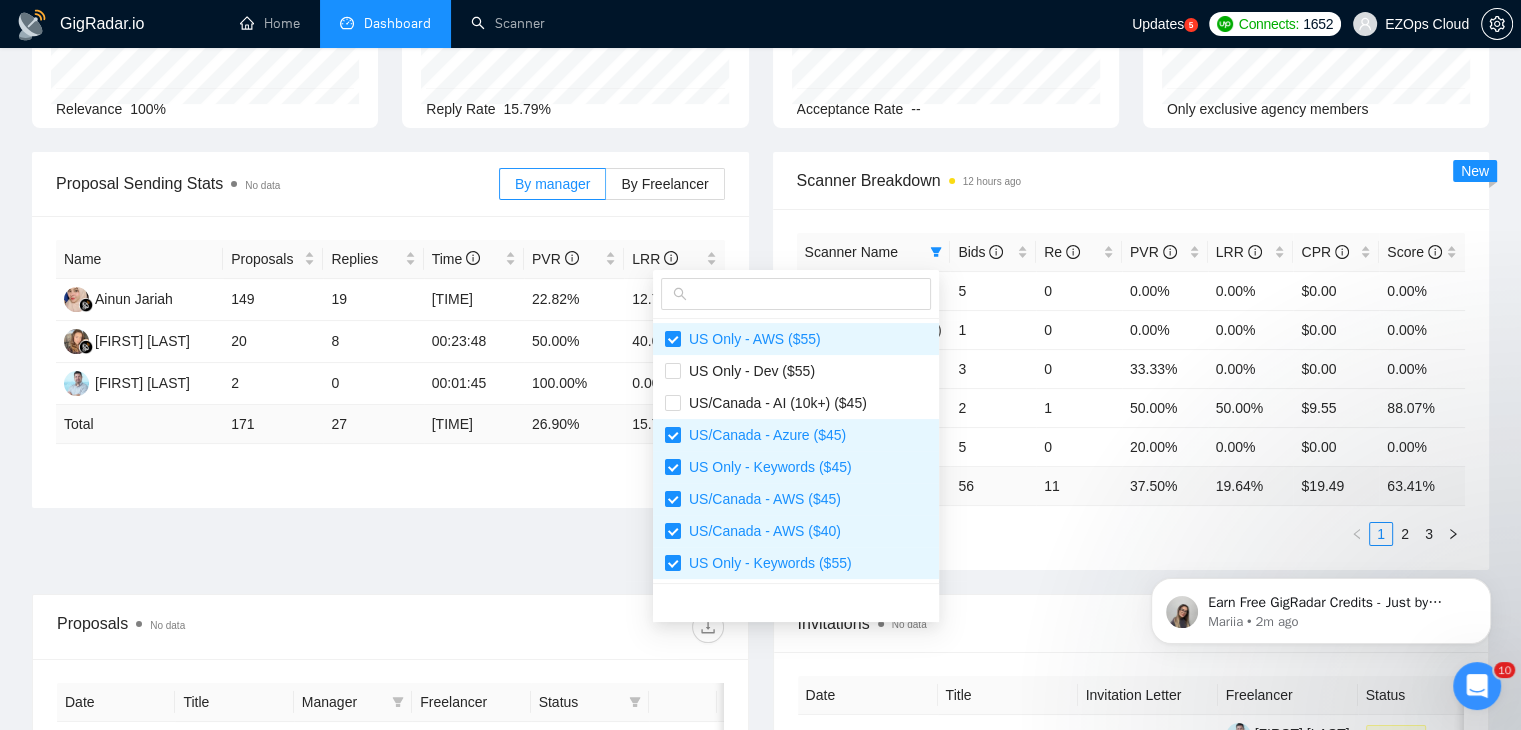 click on "1 2 3" at bounding box center (1131, 534) 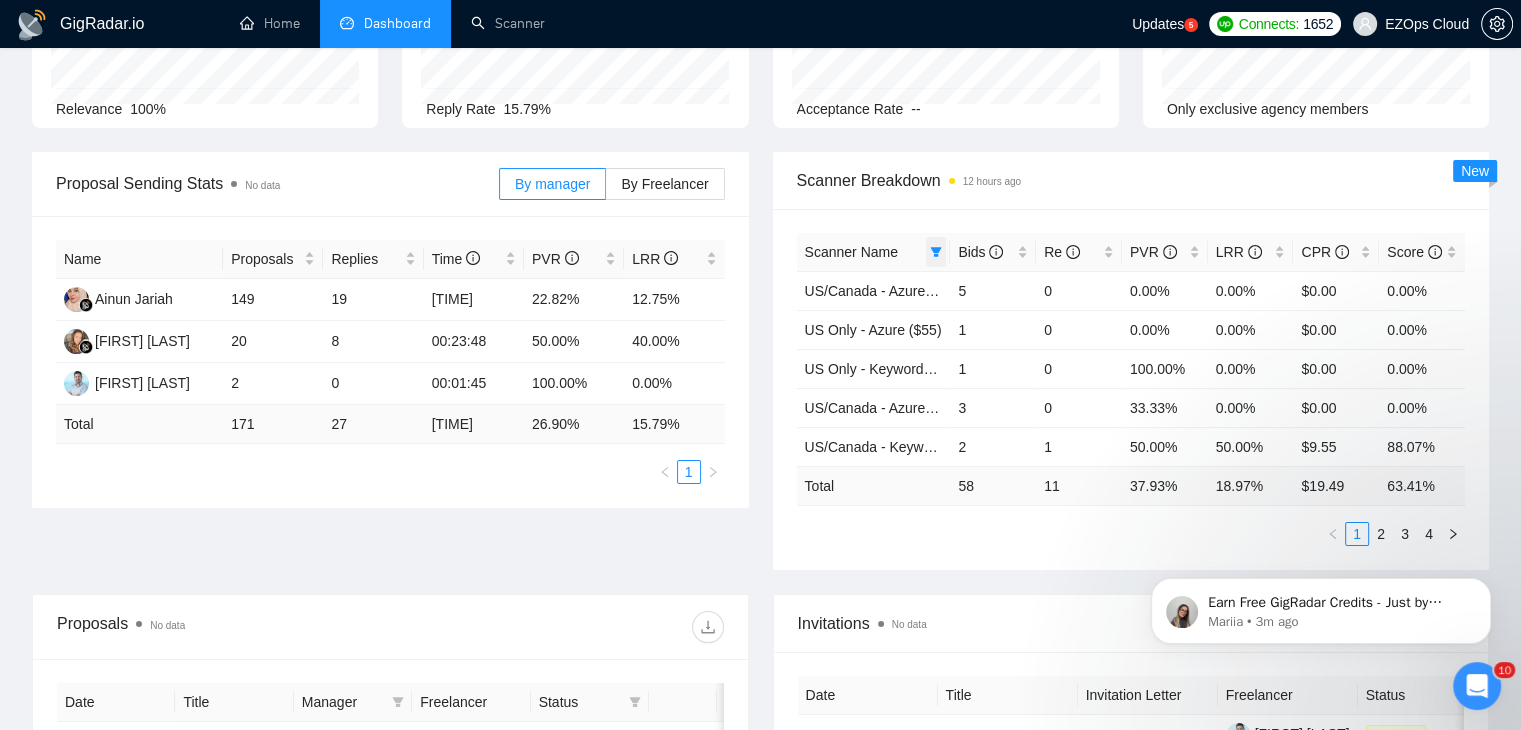 click 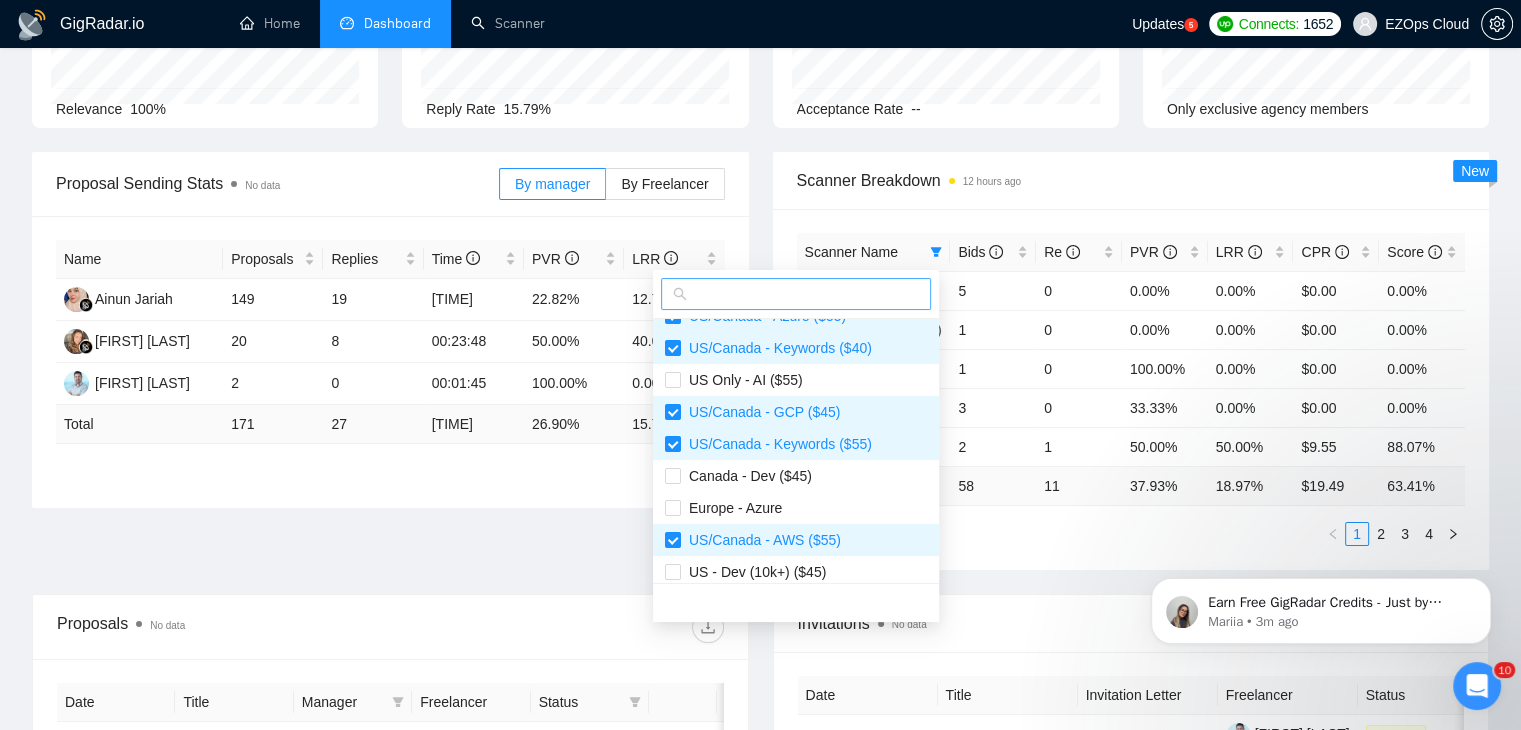 click at bounding box center [805, 294] 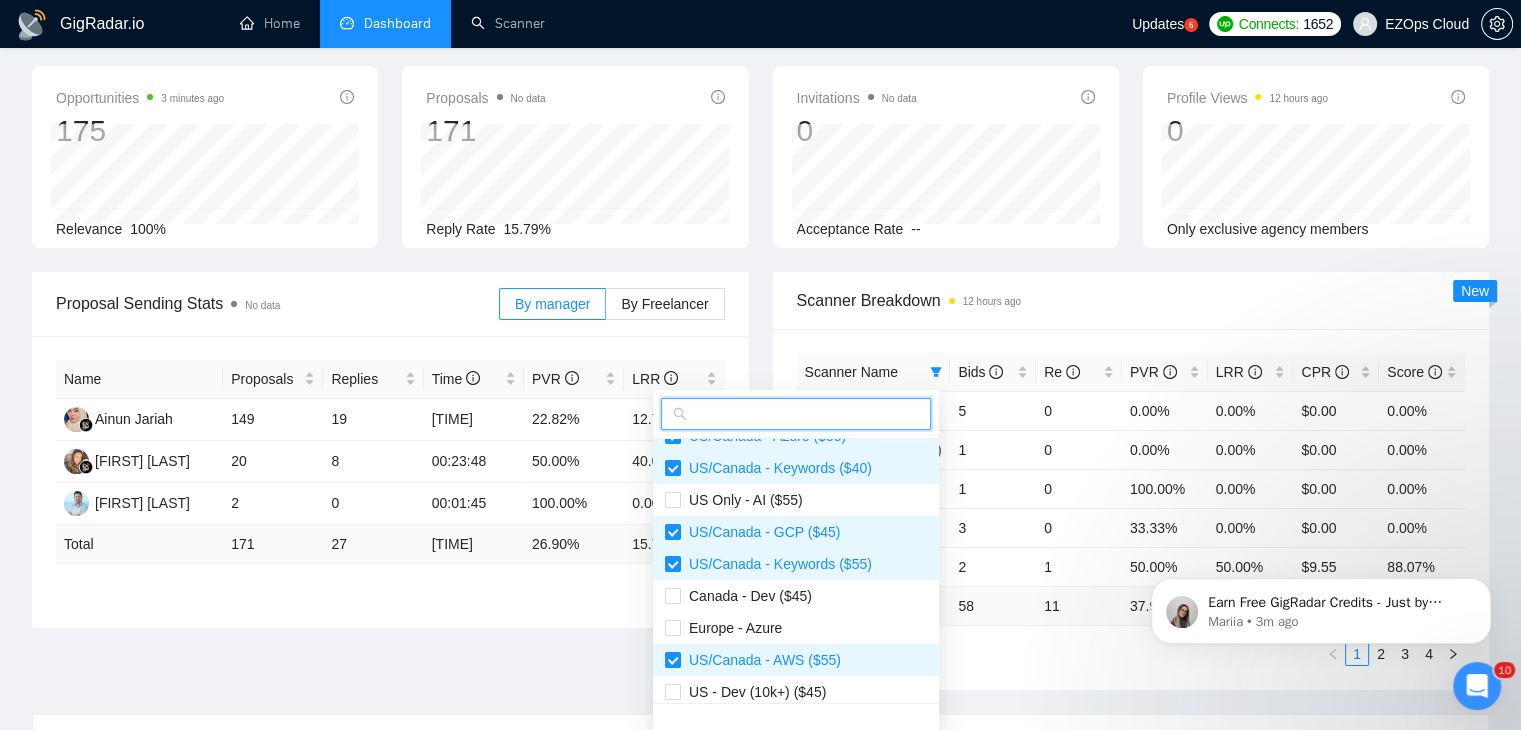 scroll, scrollTop: 0, scrollLeft: 0, axis: both 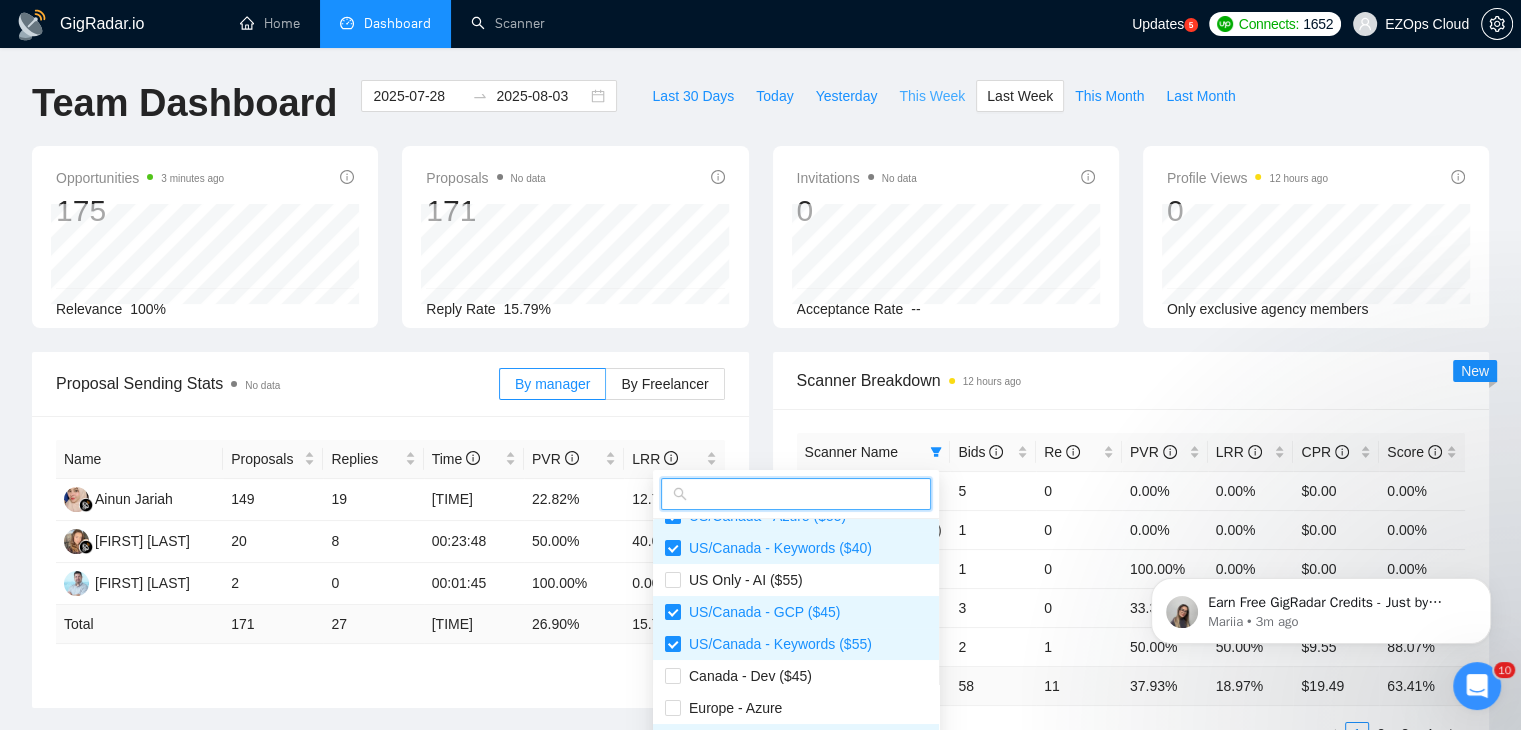 click on "This Week" at bounding box center (932, 96) 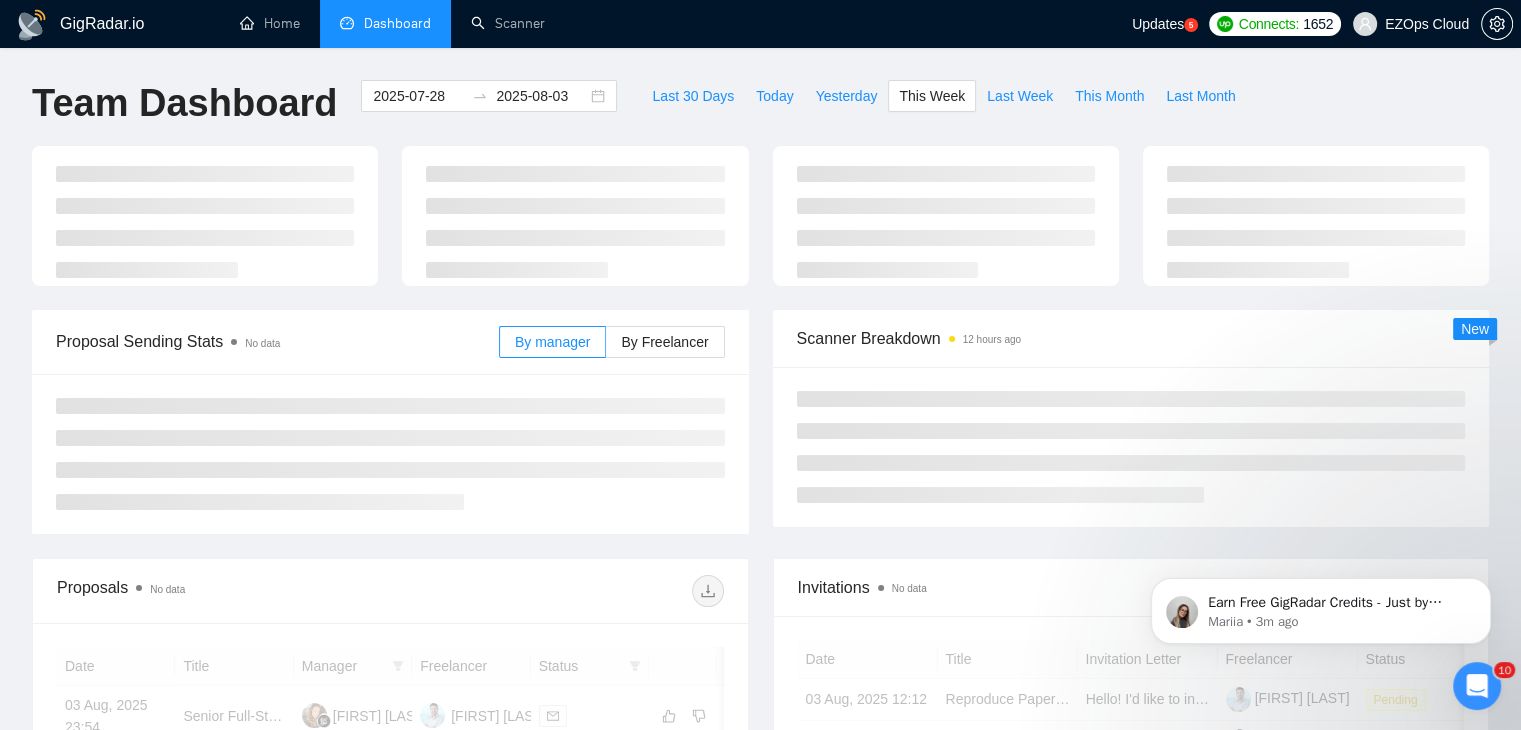 type on "2025-08-04" 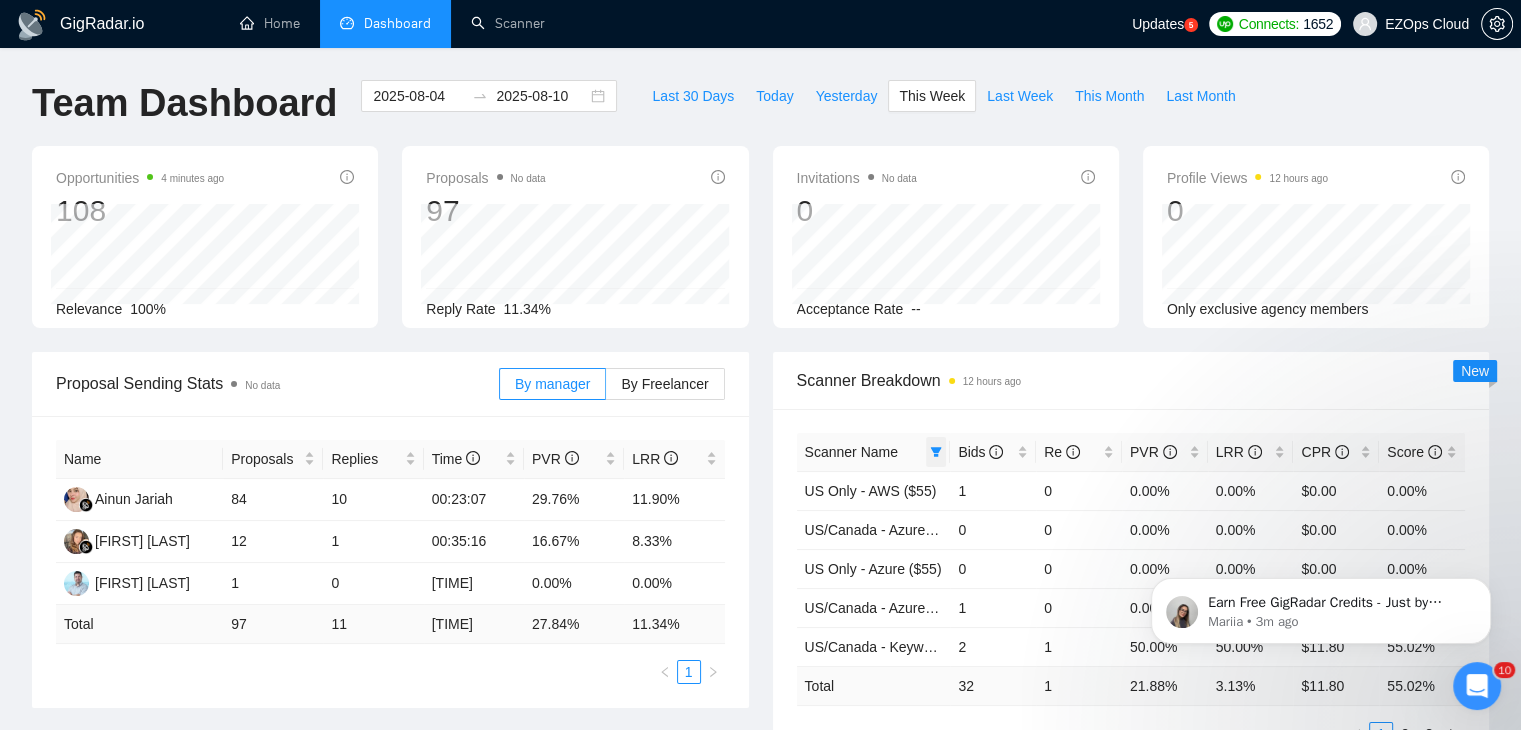 click 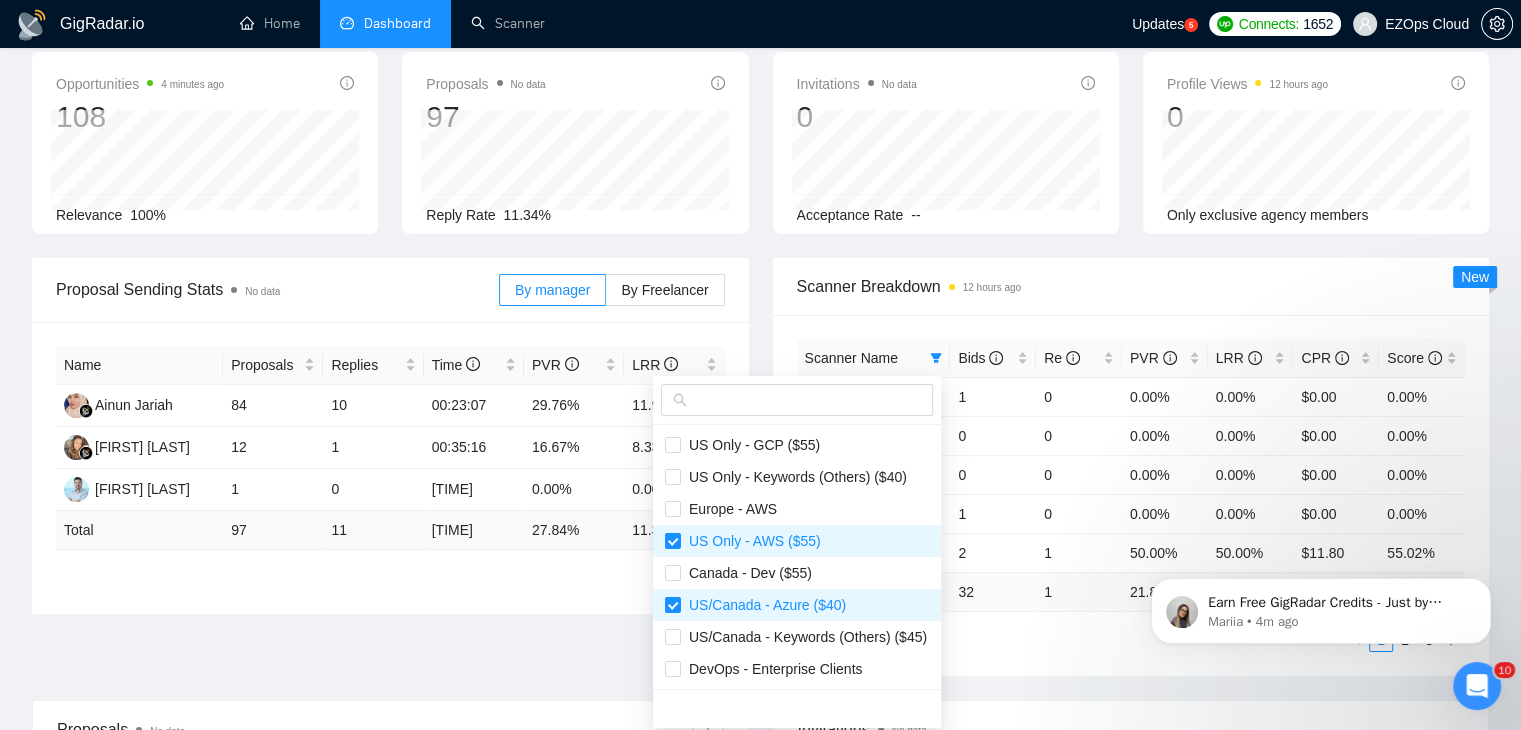scroll, scrollTop: 200, scrollLeft: 0, axis: vertical 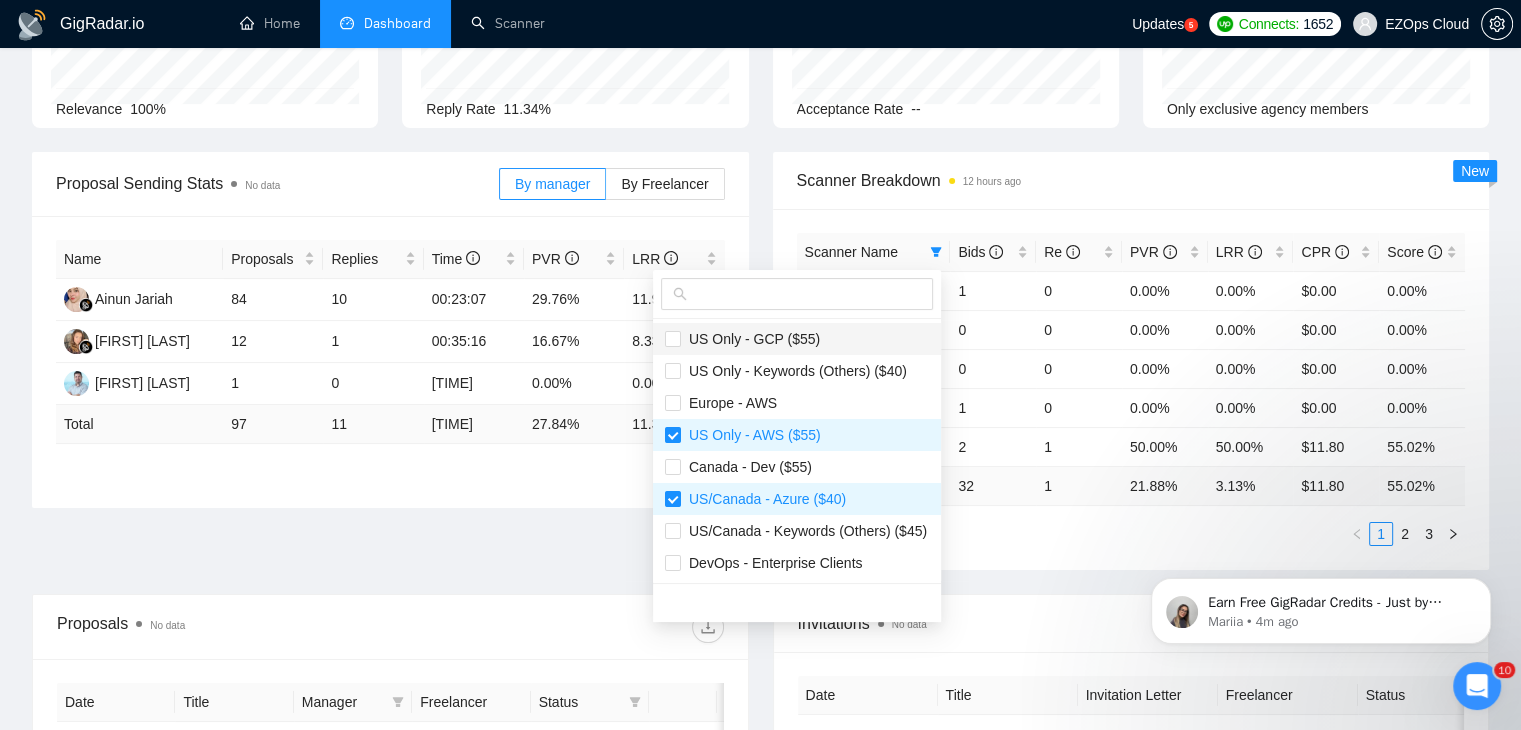 click on "US Only - GCP ($55)" at bounding box center [797, 339] 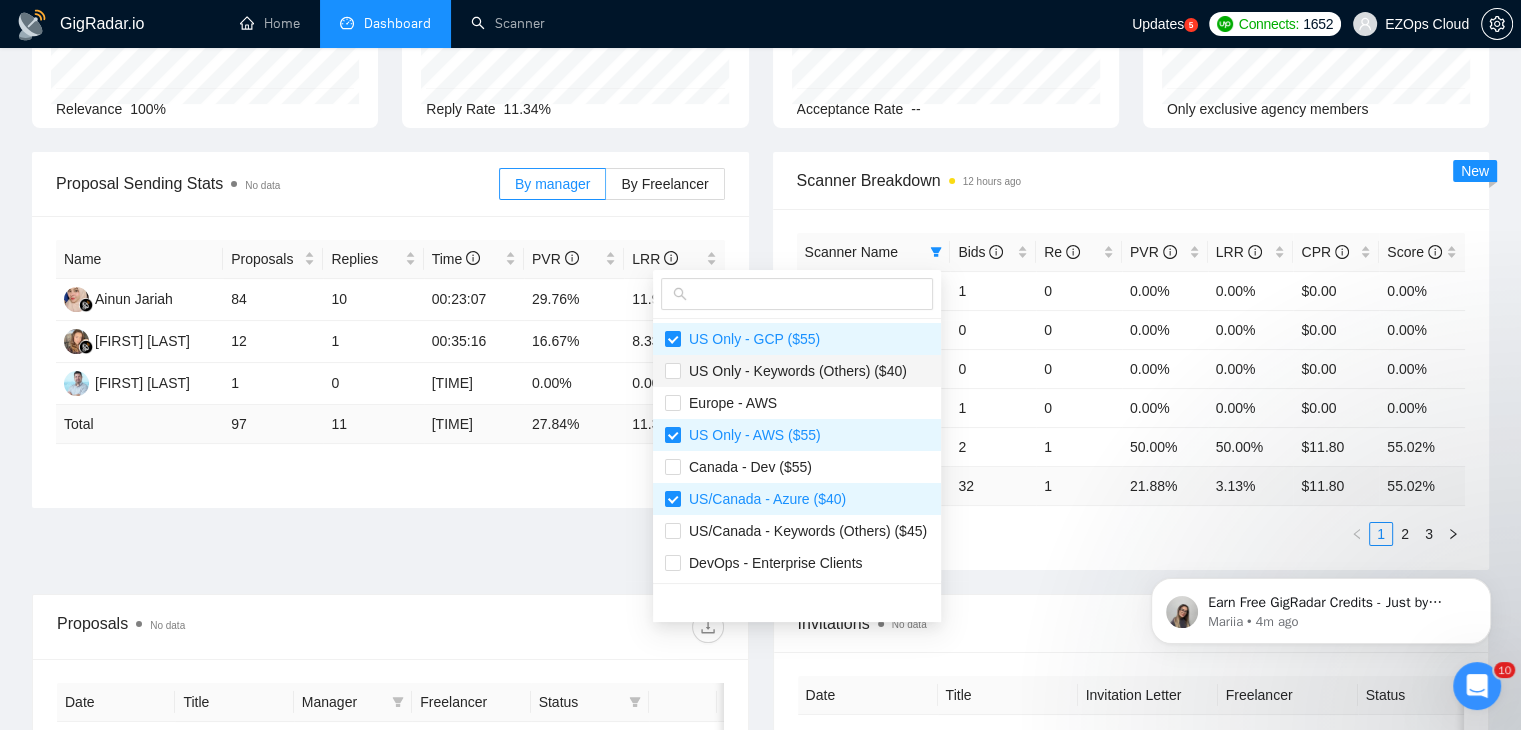 click on "US Only - Keywords (Others) ($40)" at bounding box center (794, 371) 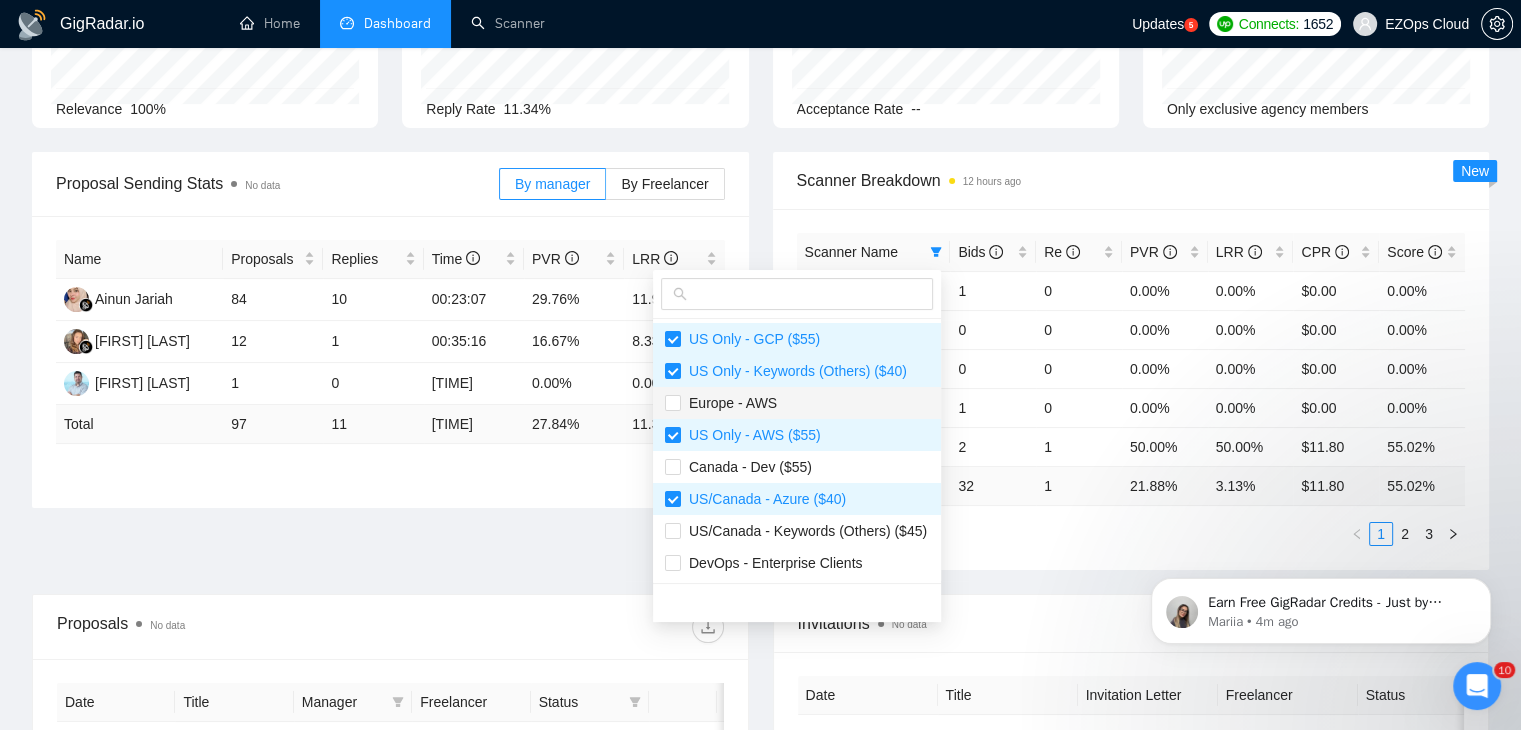 click on "Europe - AWS" at bounding box center [797, 403] 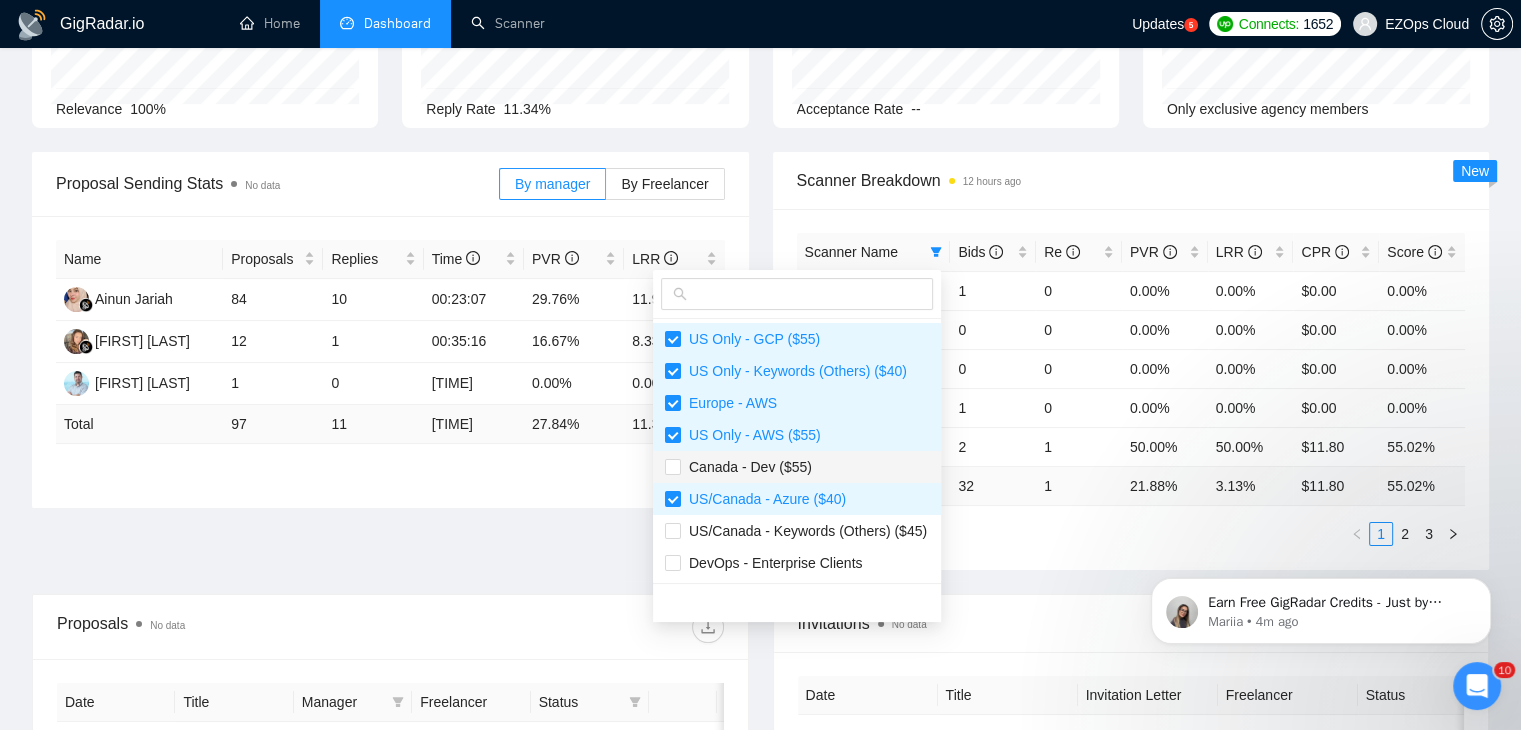 click on "Canada - Dev ($55)" at bounding box center (797, 467) 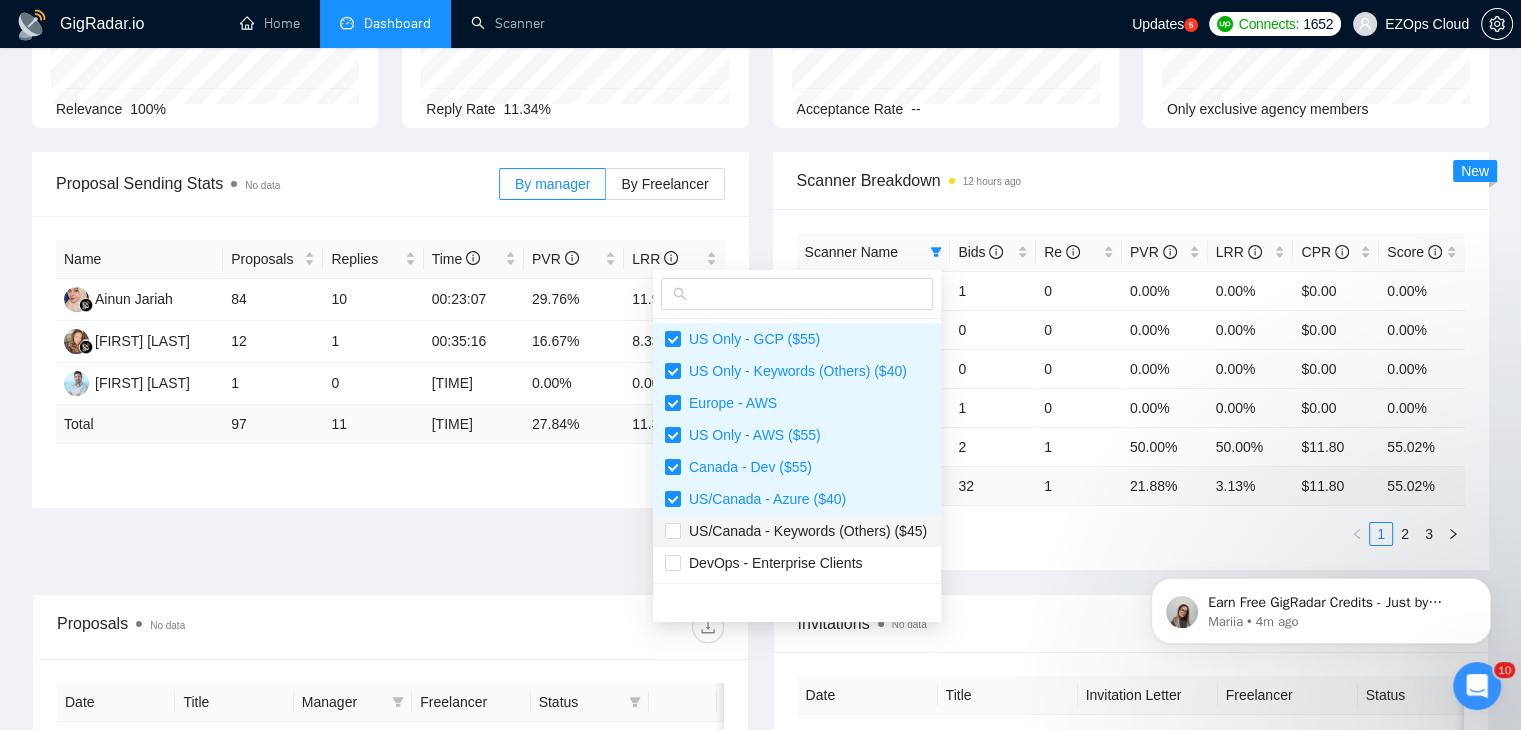 click on "US/Canada - Keywords (Others) ($45)" at bounding box center [804, 531] 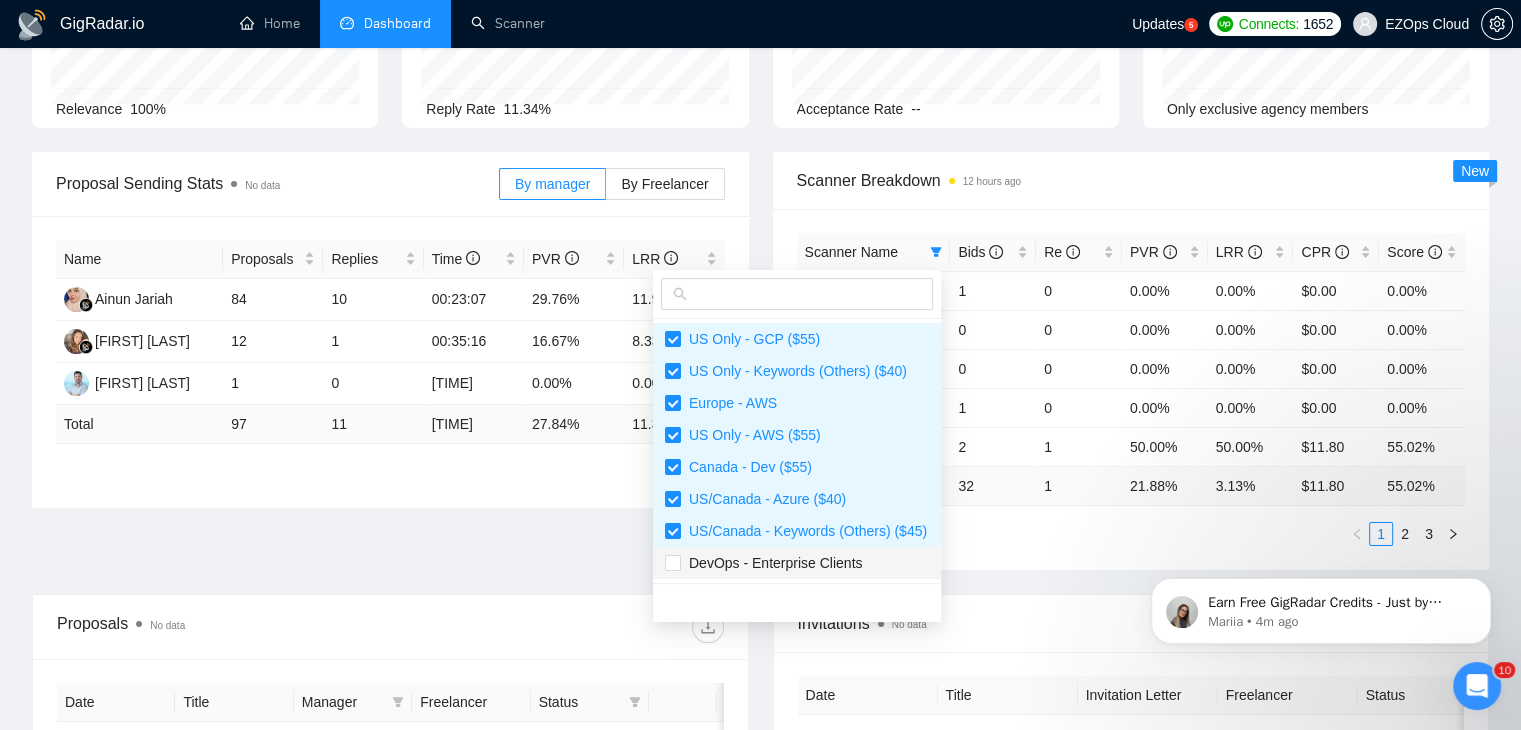 click on "DevOps - Enterprise Clients" at bounding box center [772, 563] 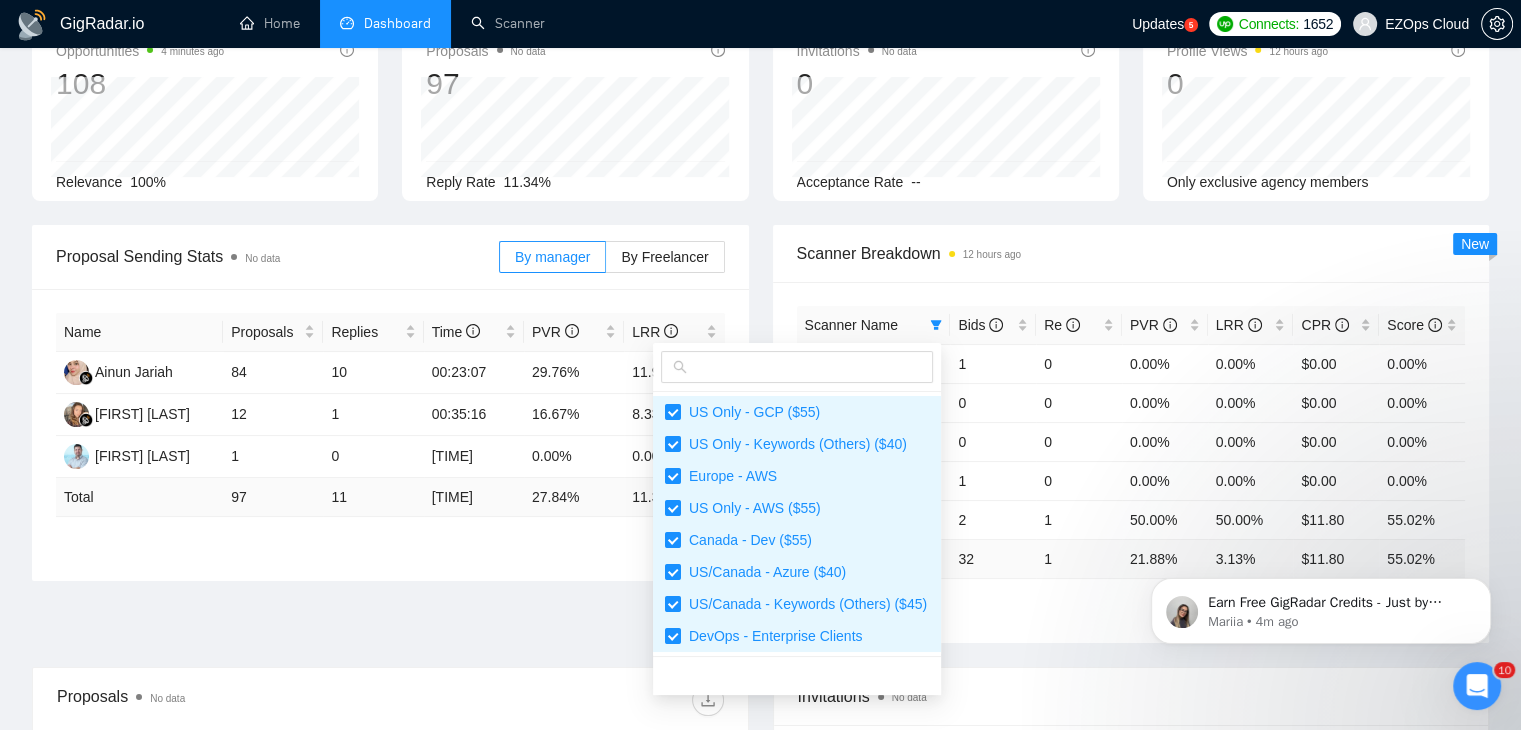 scroll, scrollTop: 300, scrollLeft: 0, axis: vertical 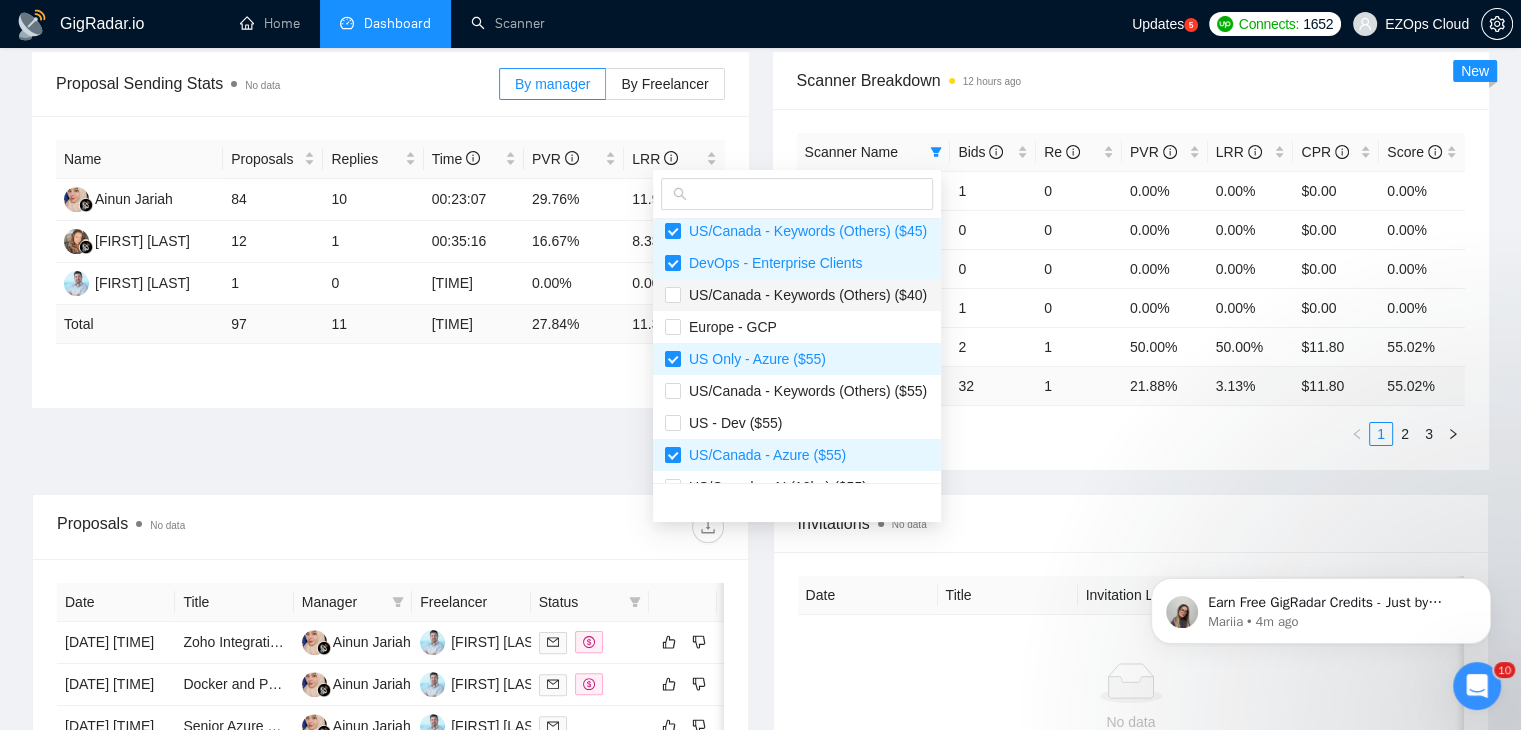 click on "US/Canada - Keywords (Others) ($40)" at bounding box center (804, 295) 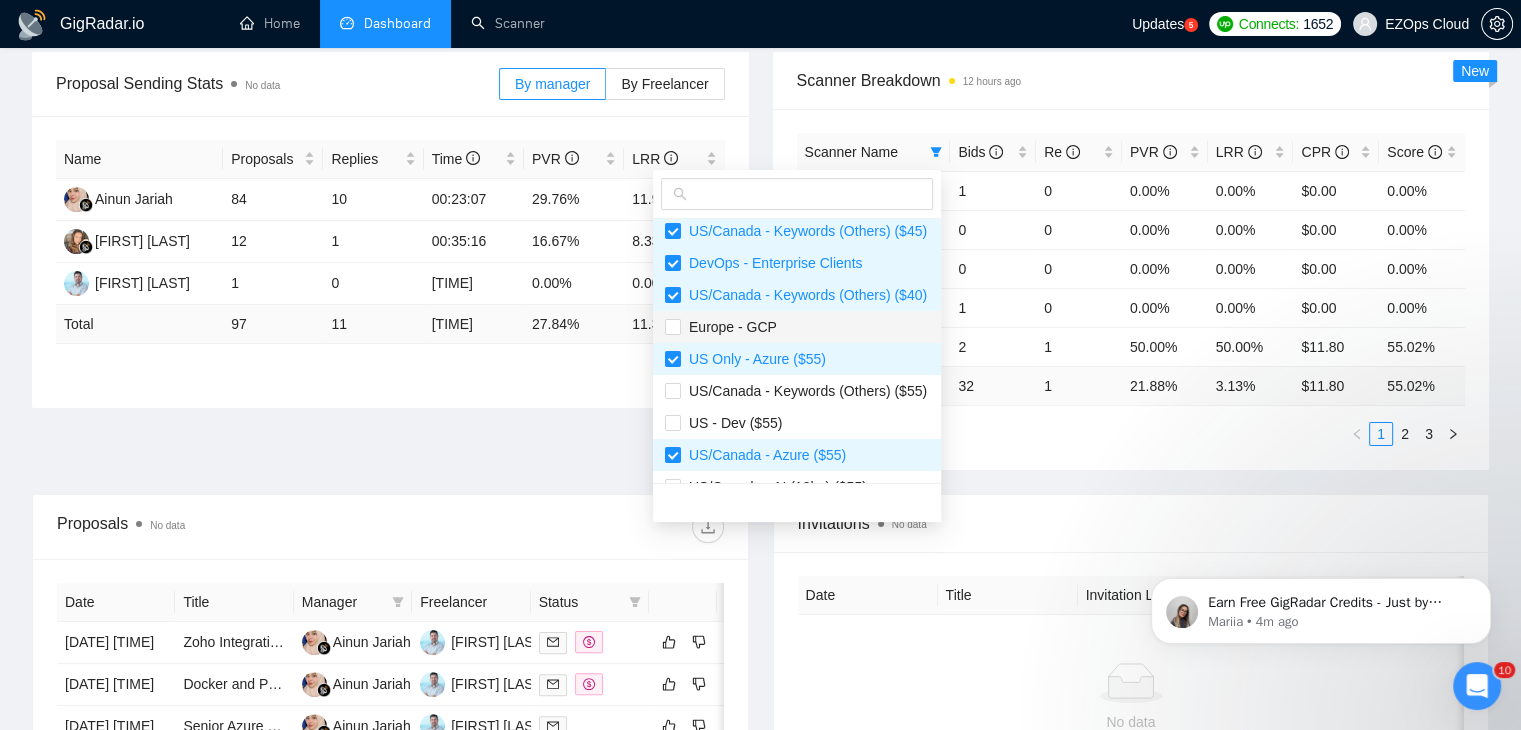 click on "Europe - GCP" at bounding box center [797, 327] 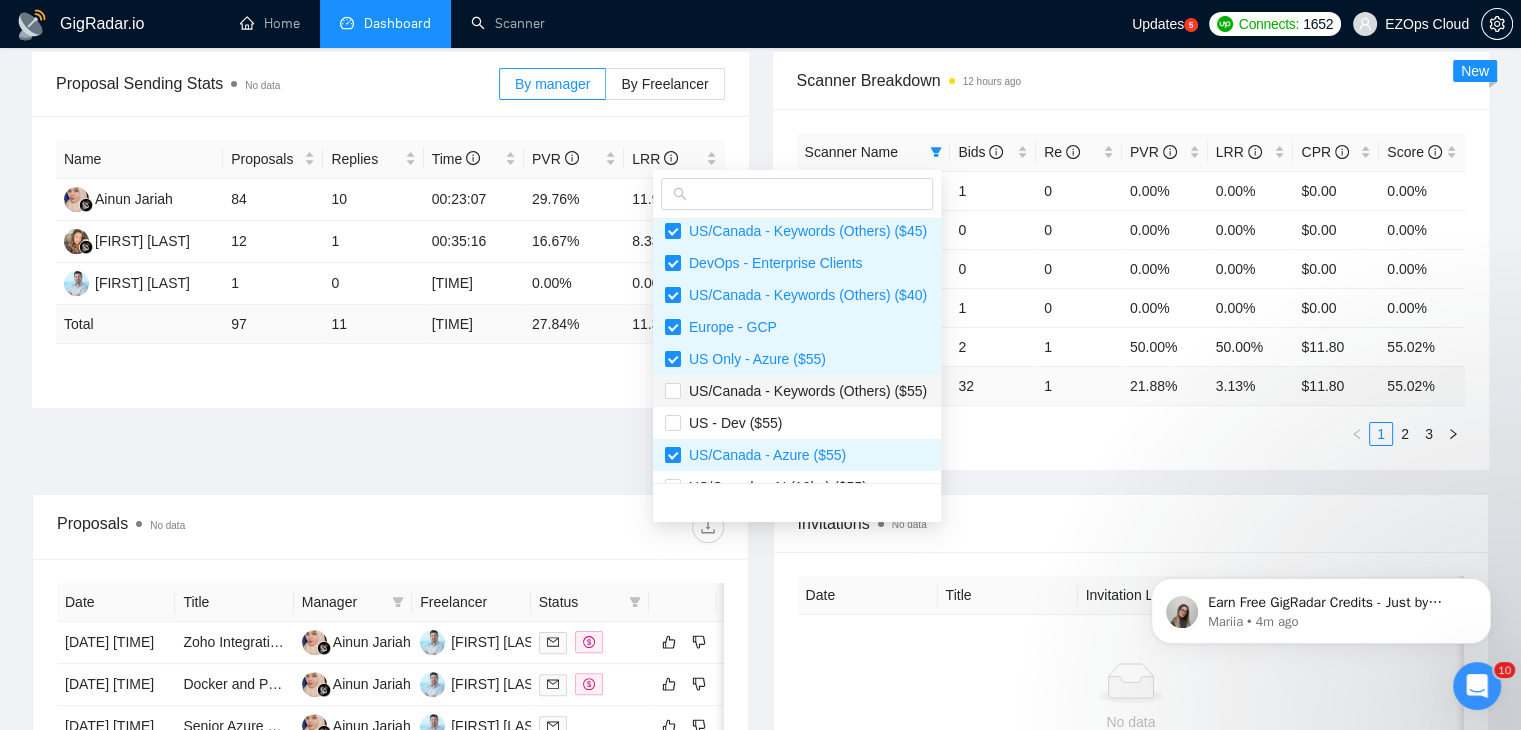 click on "US/Canada - Keywords (Others) ($55)" at bounding box center (797, 391) 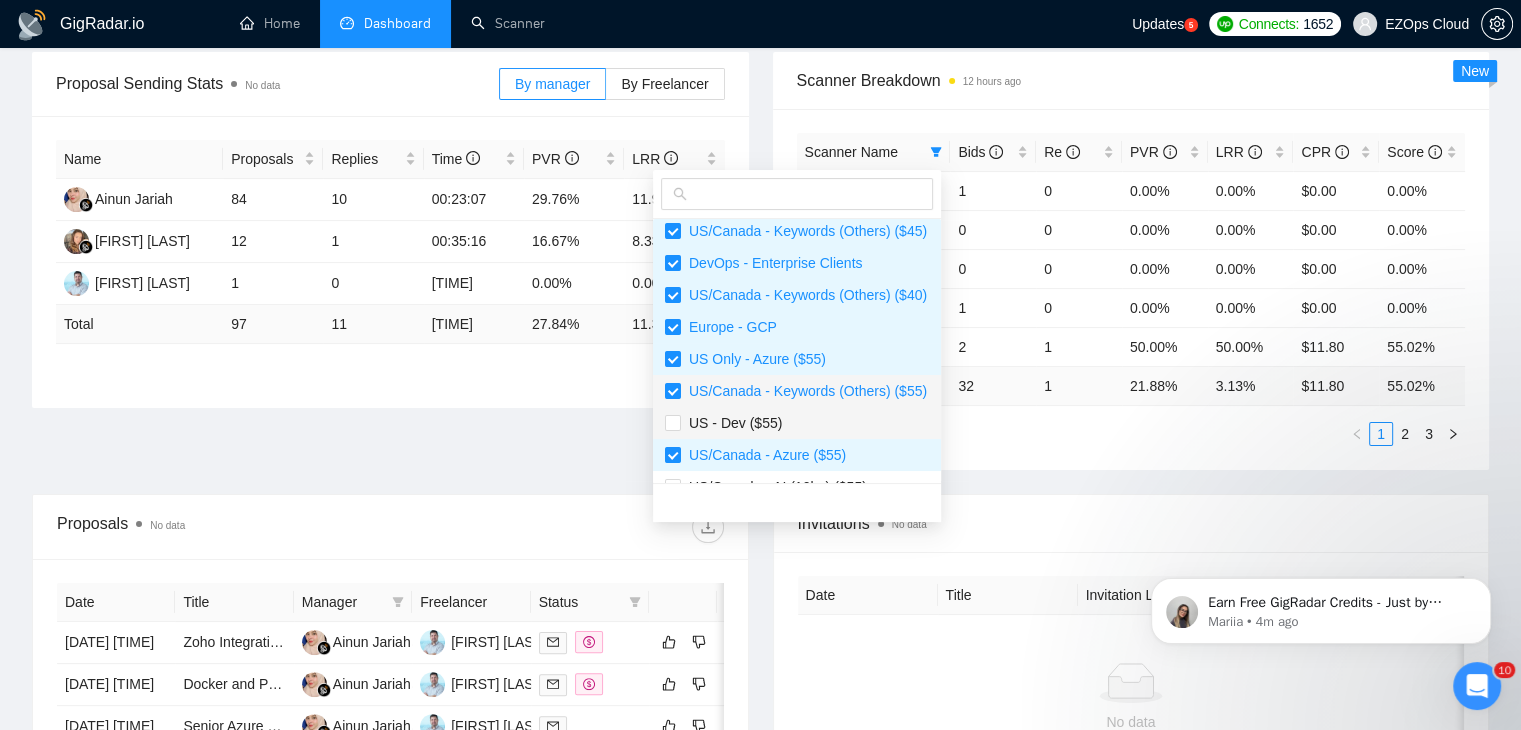 click on "US - Dev ($55)" at bounding box center (797, 423) 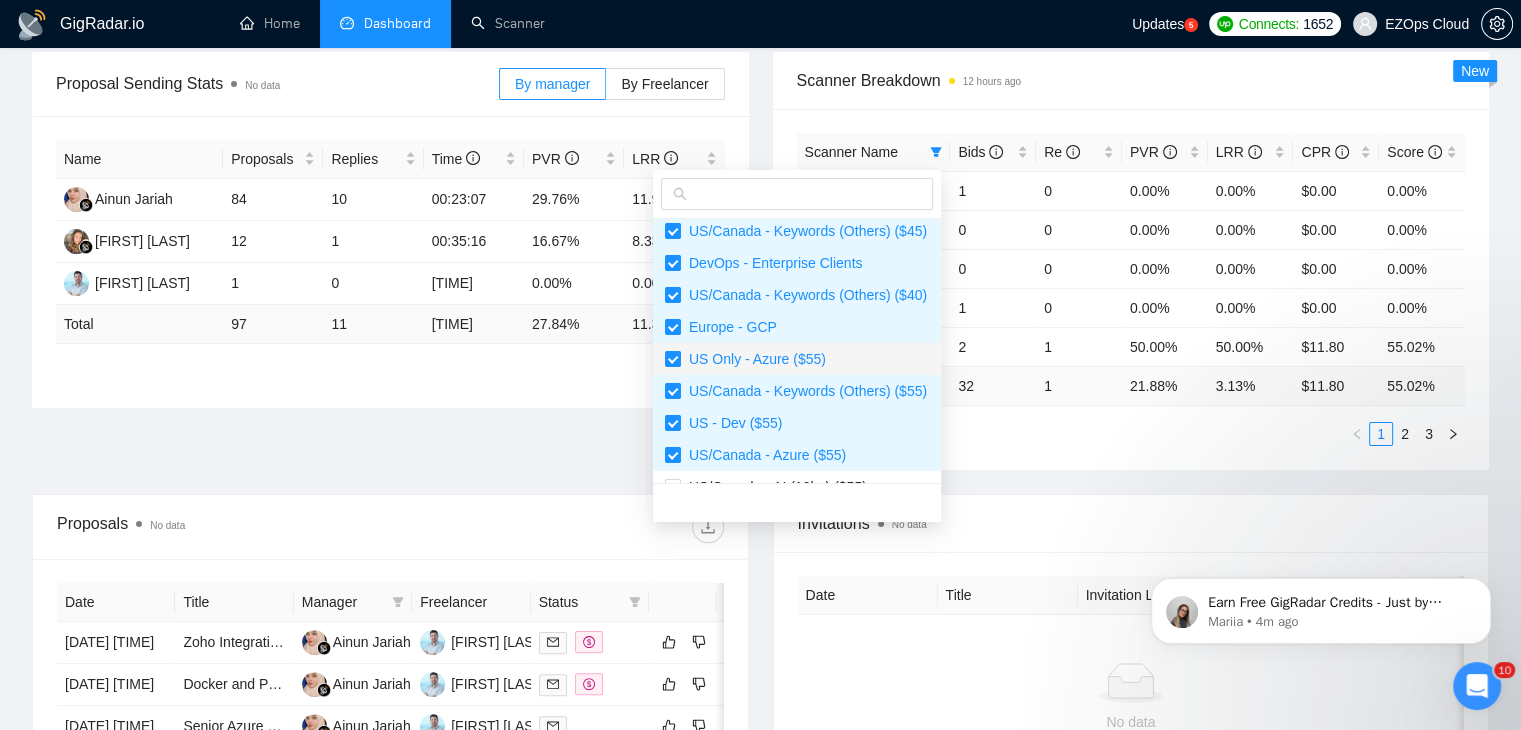 scroll, scrollTop: 400, scrollLeft: 0, axis: vertical 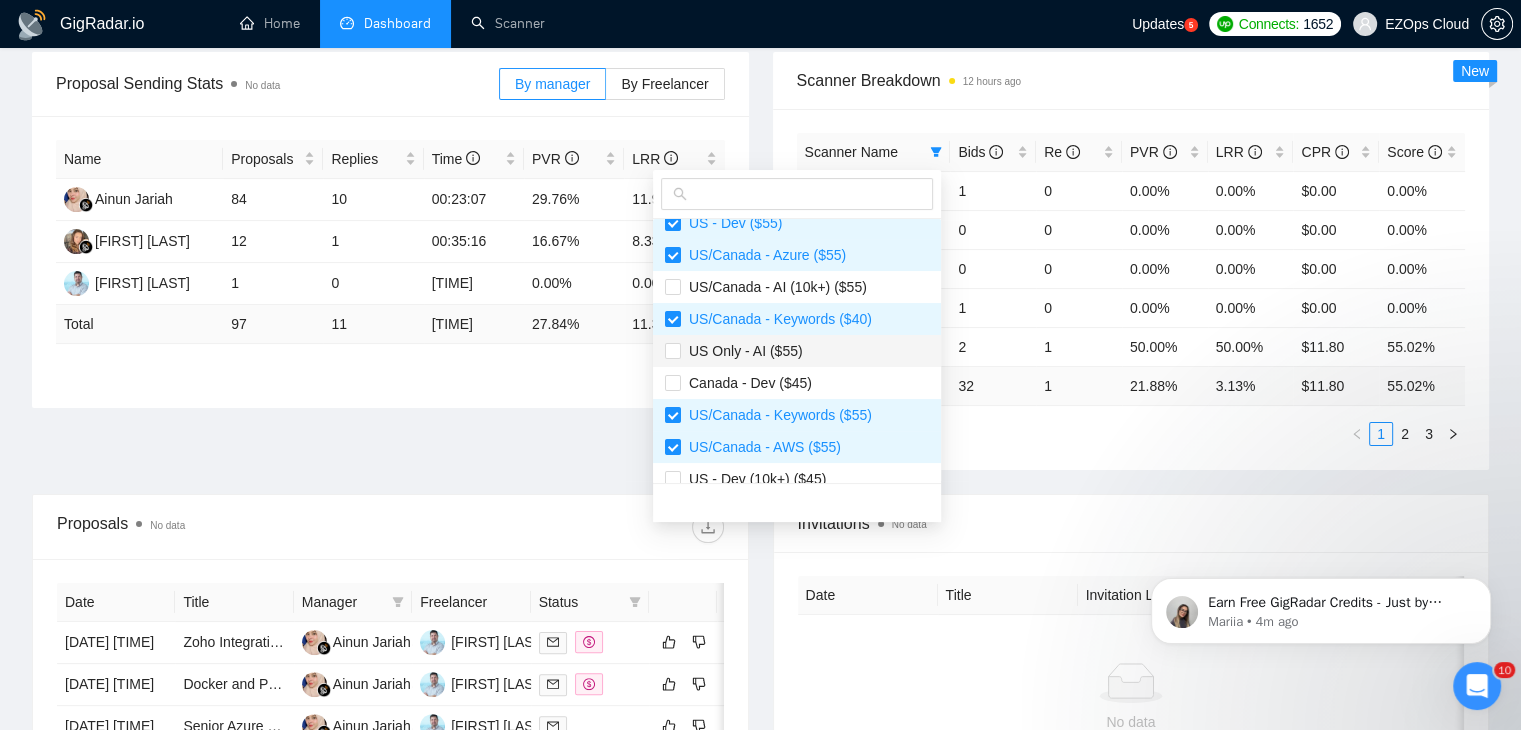 click on "US Only - AI ($55)" at bounding box center (797, 351) 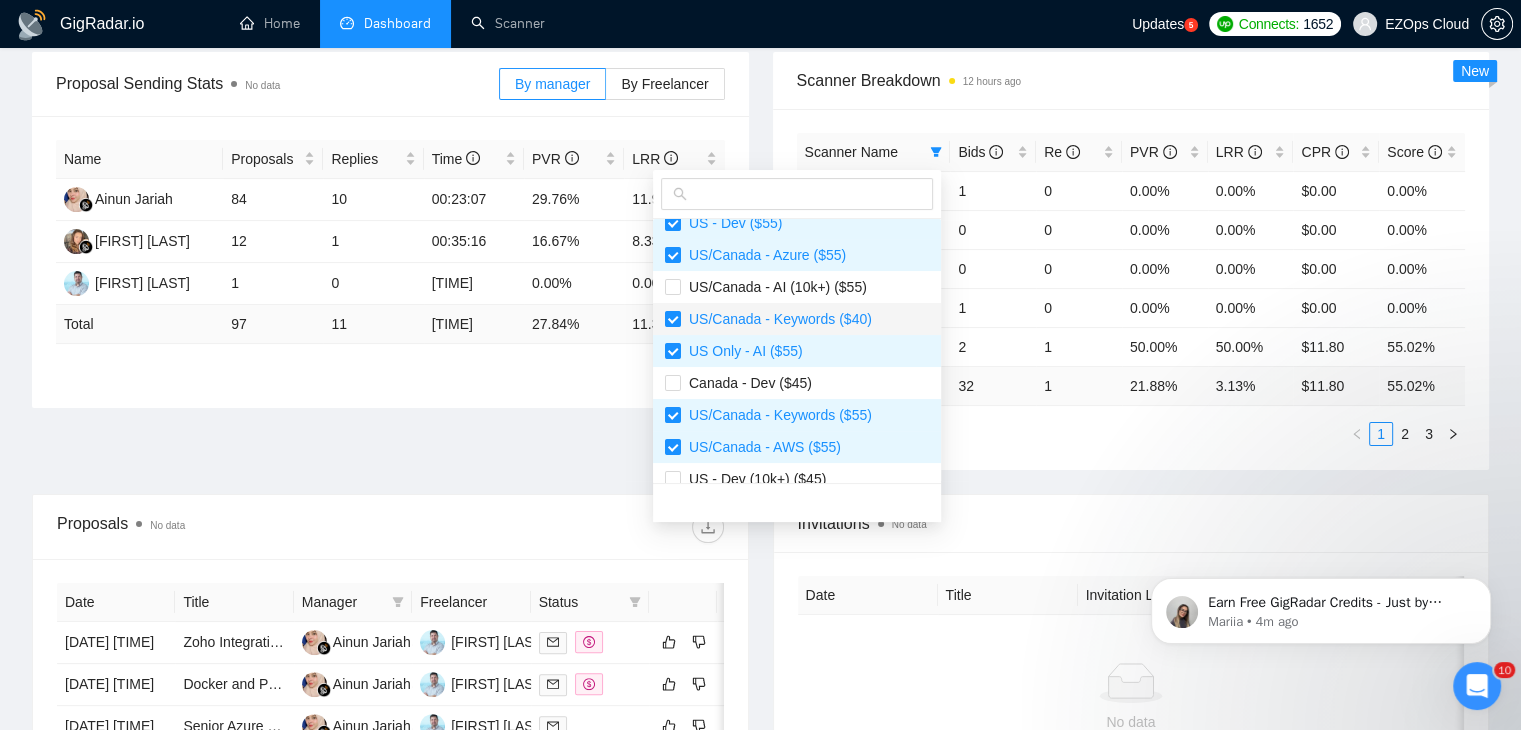click on "US/Canada - Keywords ($40)" at bounding box center (797, 319) 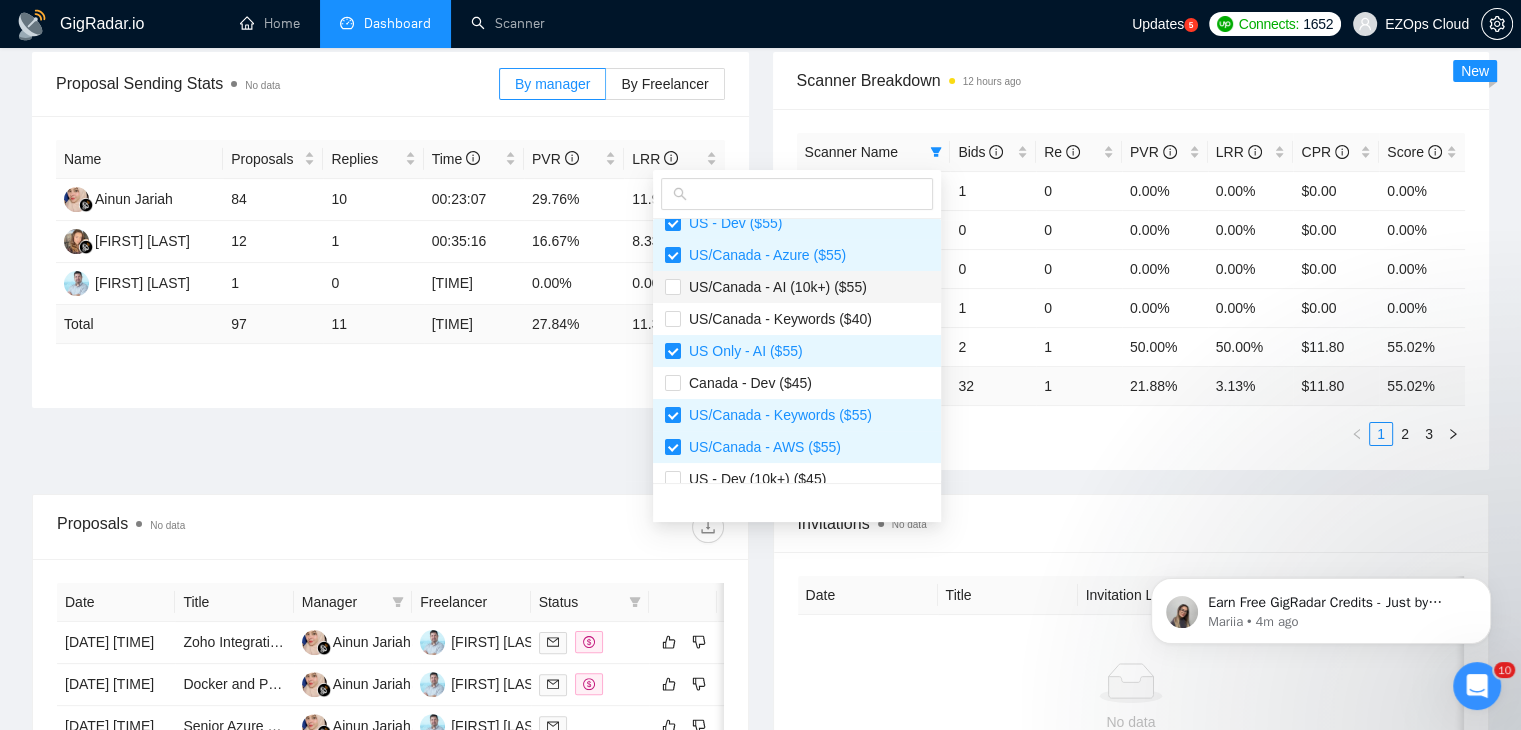 click on "US/Canada - AI (10k+) ($55)" at bounding box center [774, 287] 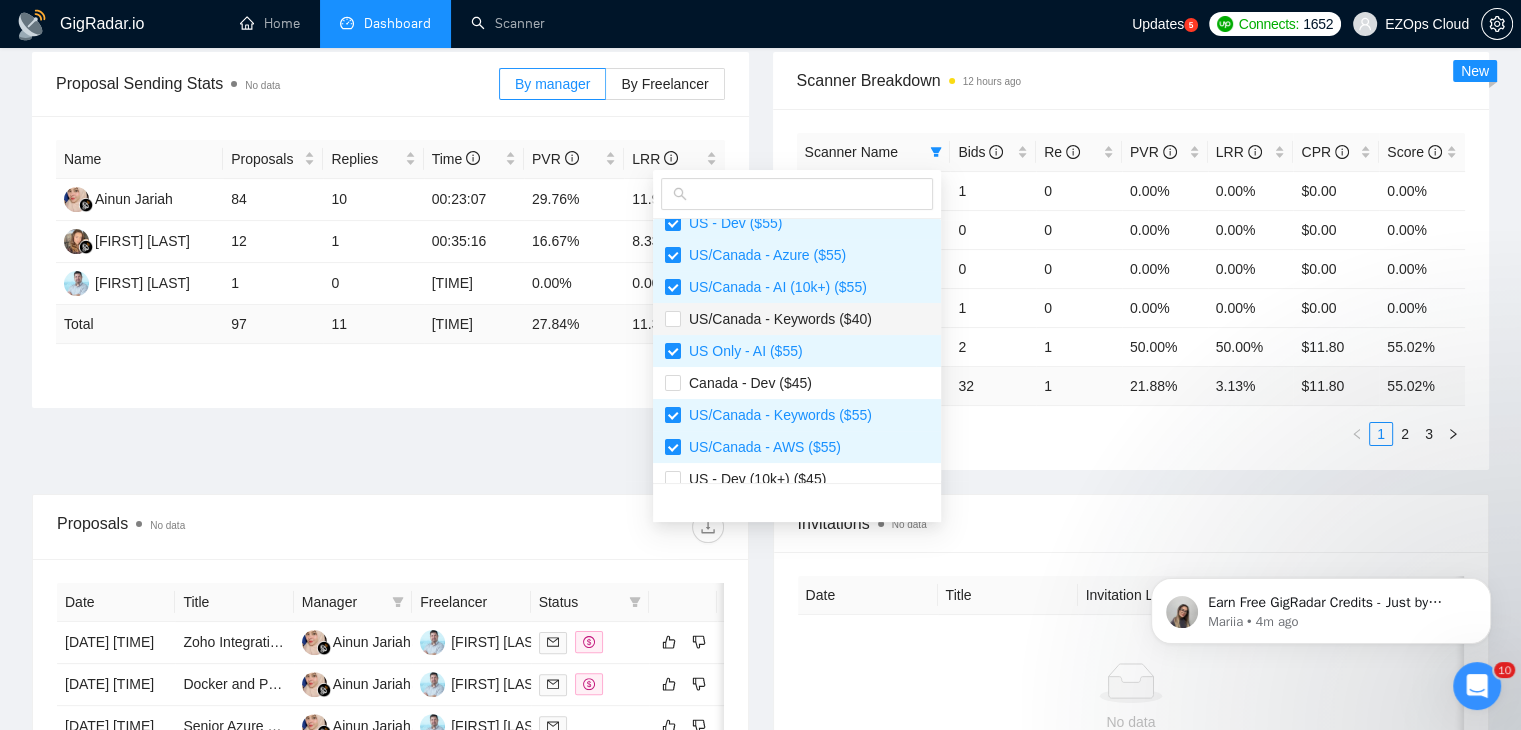 click on "US/Canada - Keywords ($40)" at bounding box center (776, 319) 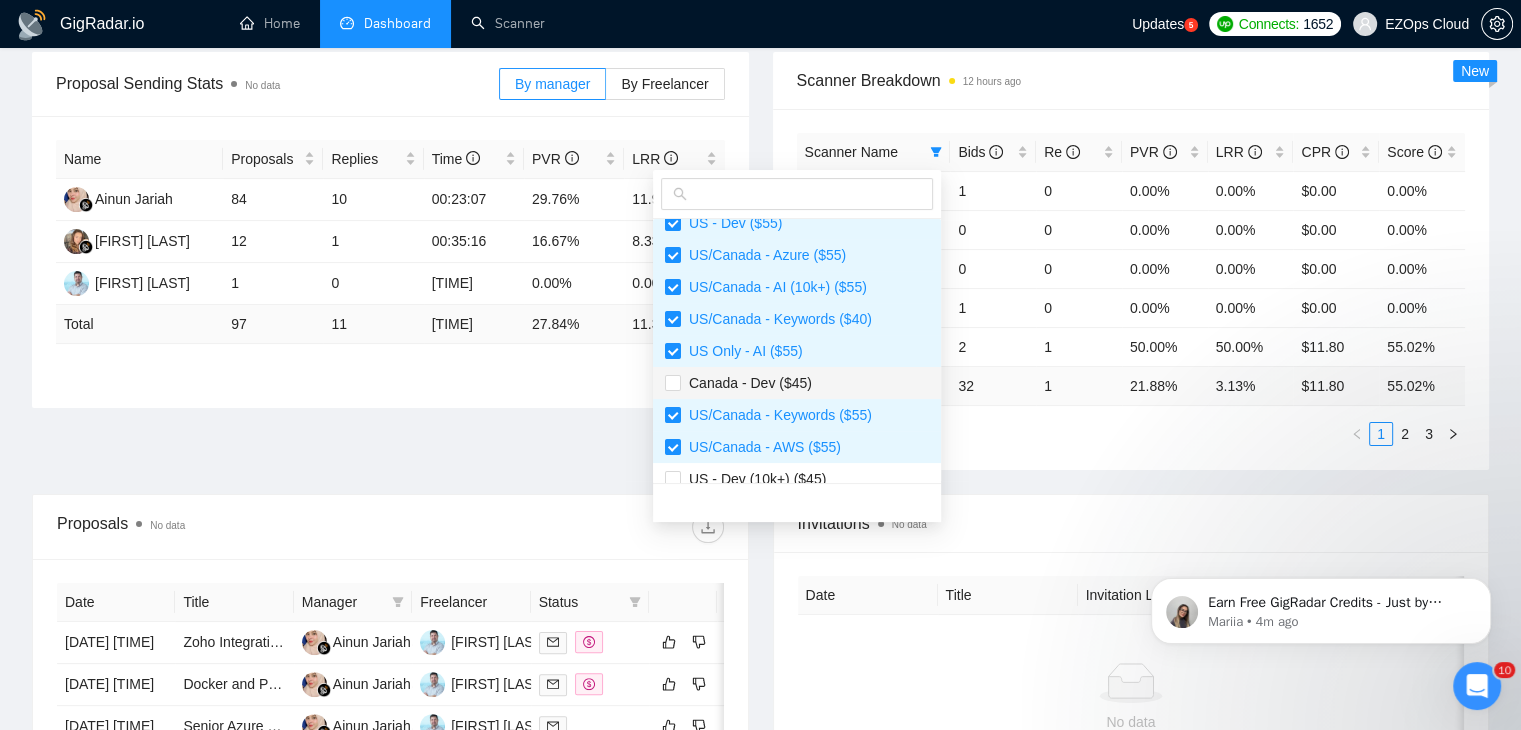 click on "Canada - Dev ($45)" at bounding box center (797, 383) 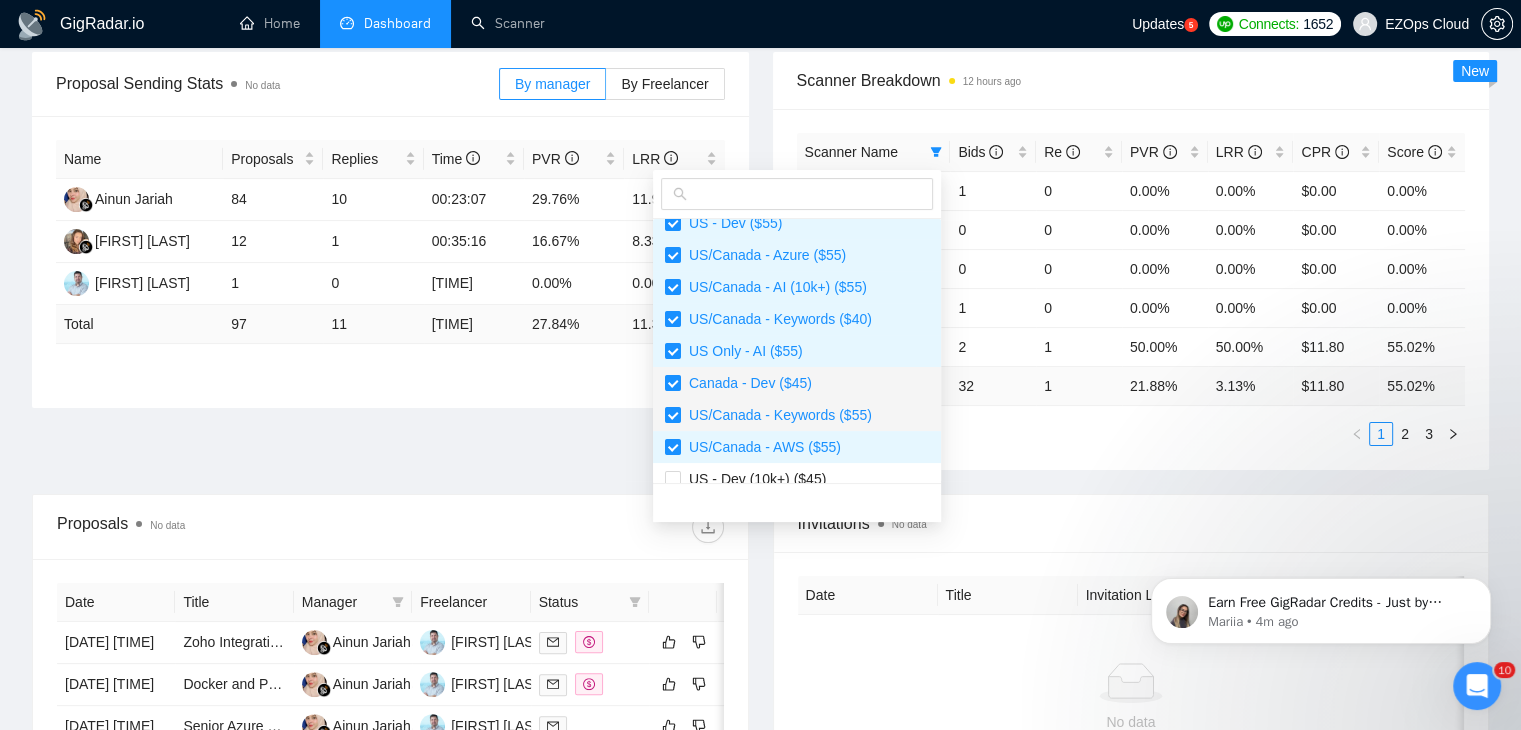 scroll, scrollTop: 600, scrollLeft: 0, axis: vertical 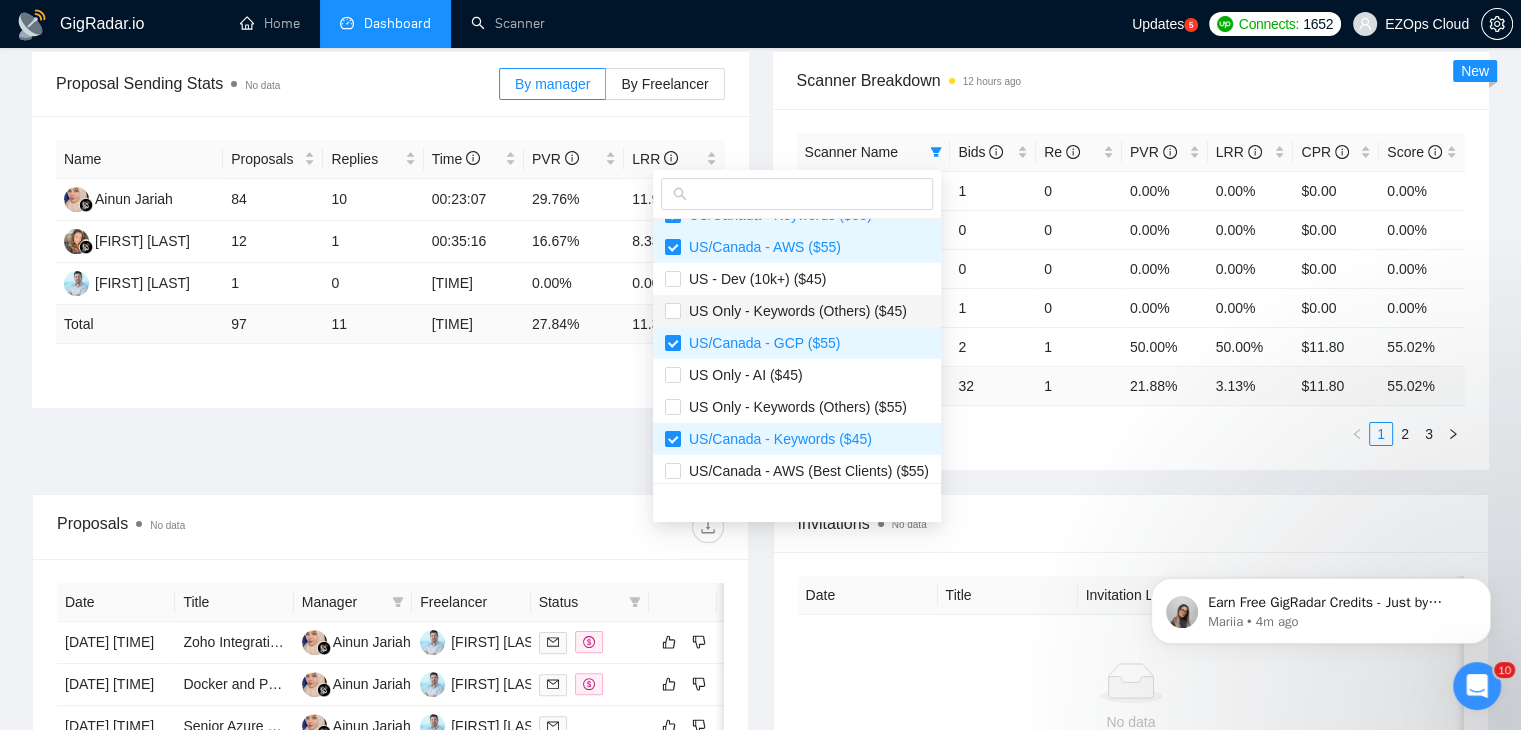 click on "US Only - Keywords (Others) ($45)" at bounding box center (797, 311) 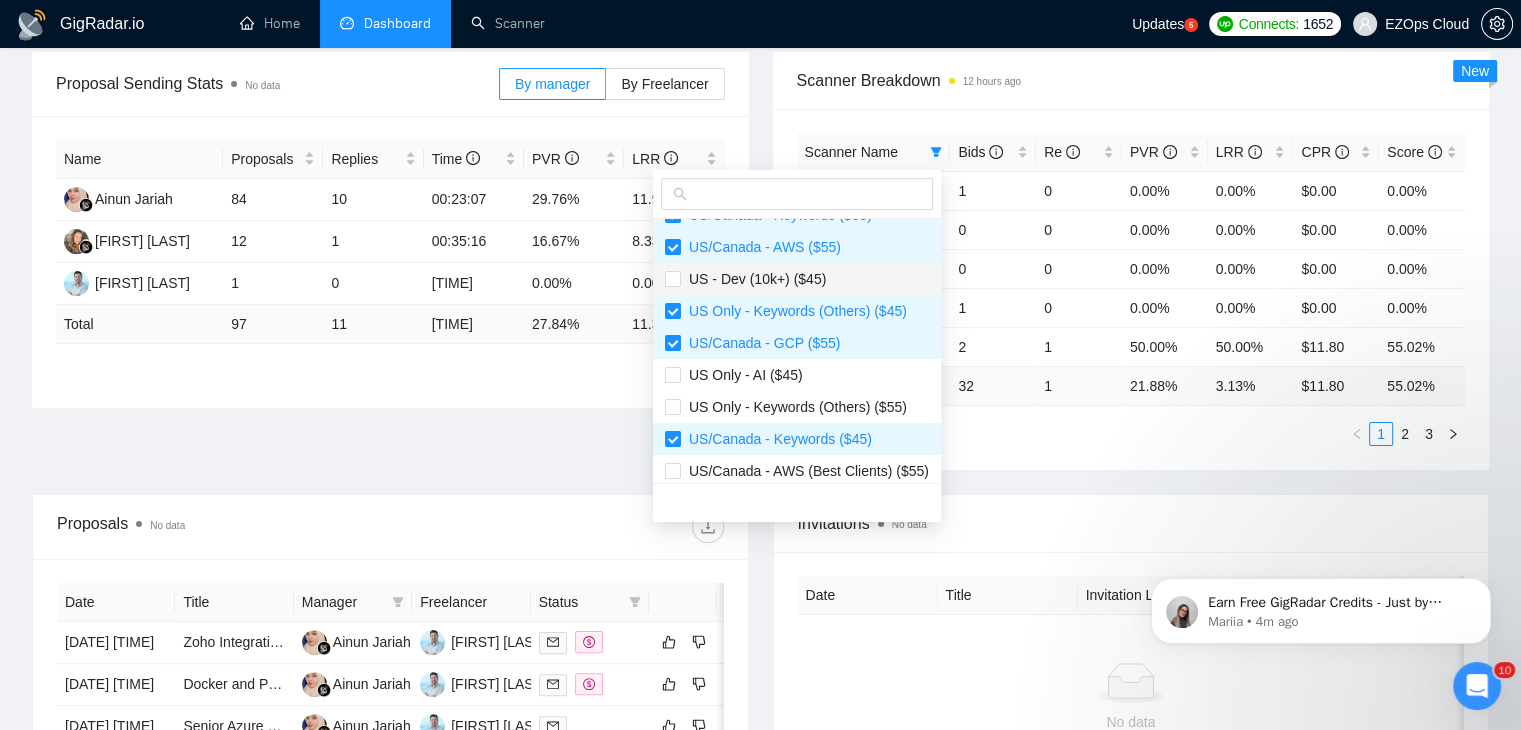 click on "US - Dev (10k+) ($45)" at bounding box center (797, 279) 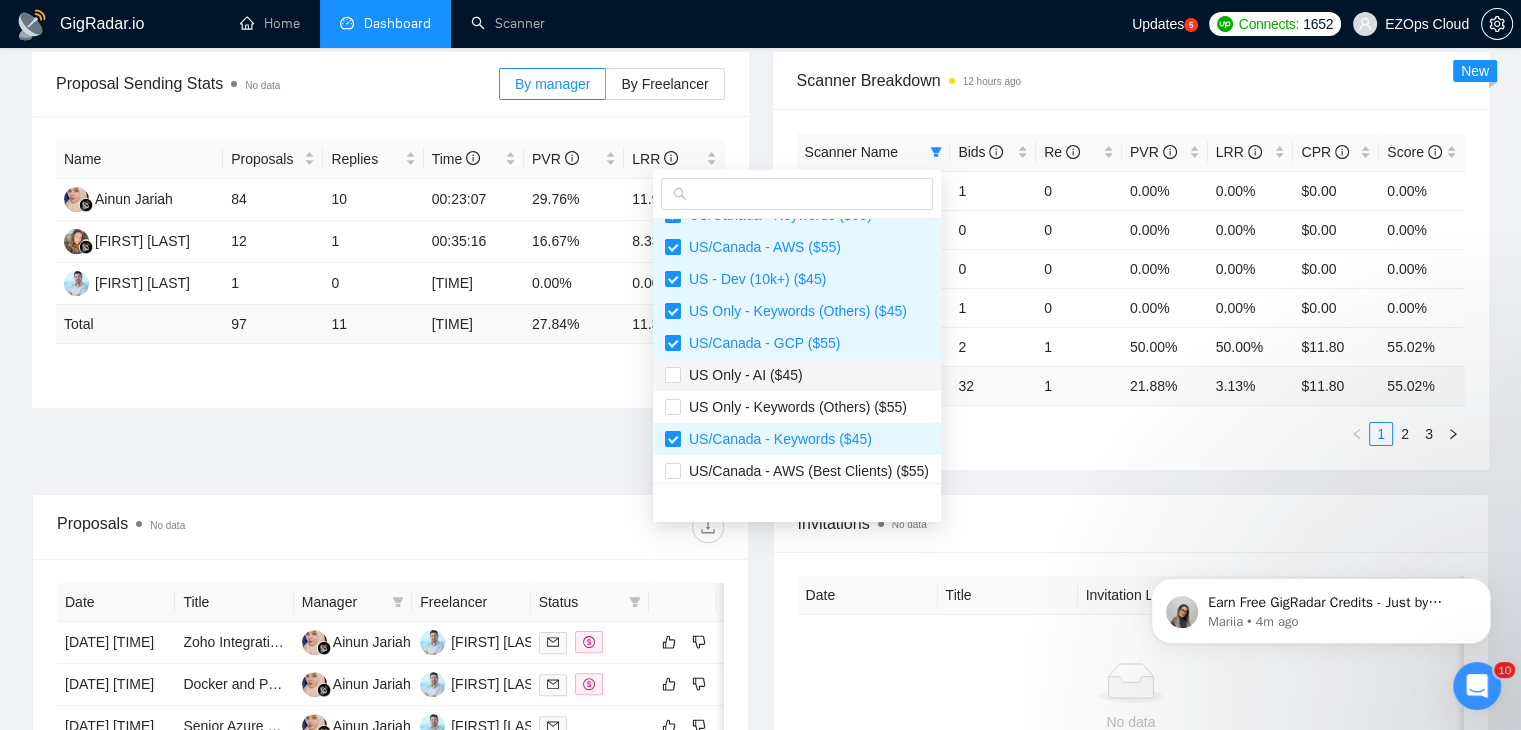 click on "US Only - AI ($45)" at bounding box center [797, 375] 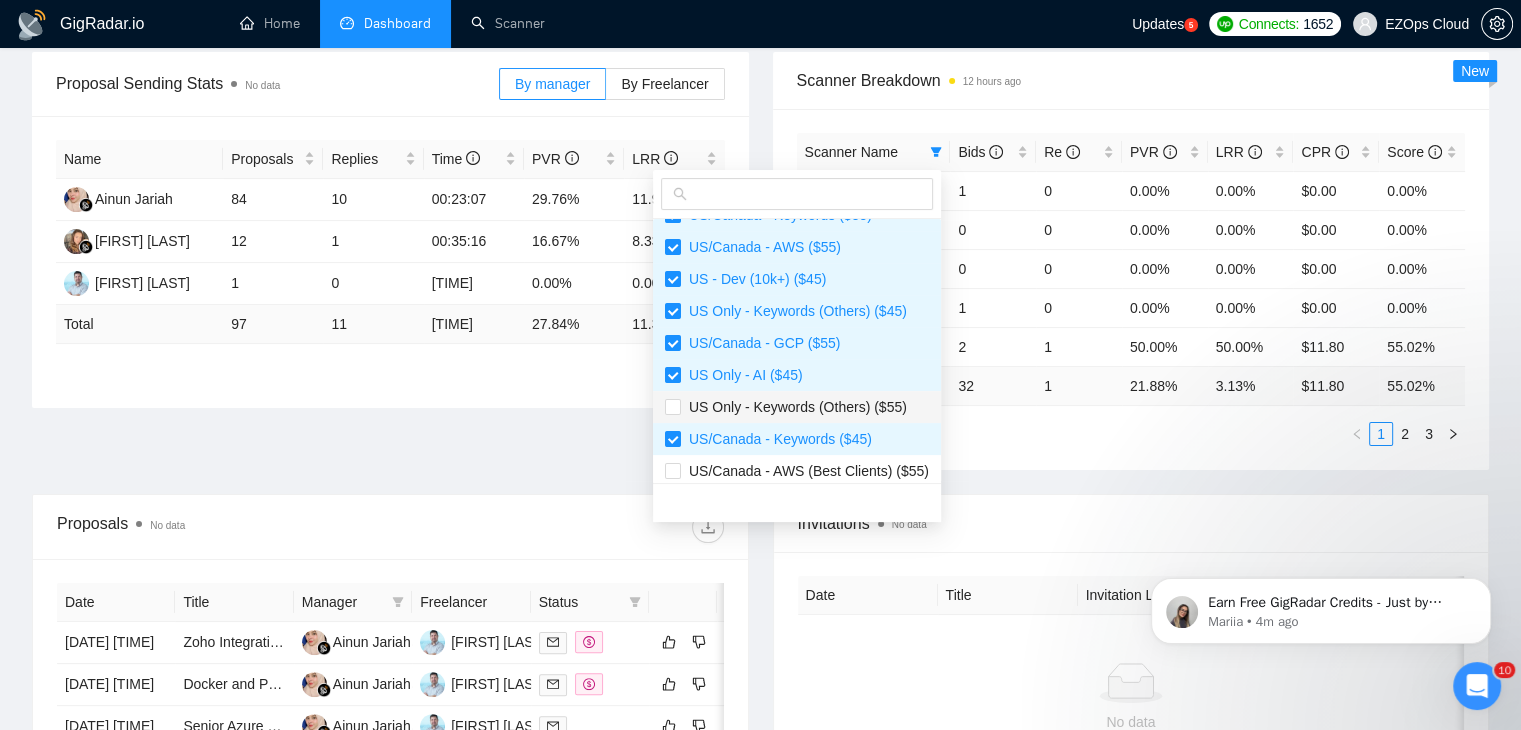 click on "US Only - Keywords (Others) ($55)" at bounding box center [797, 407] 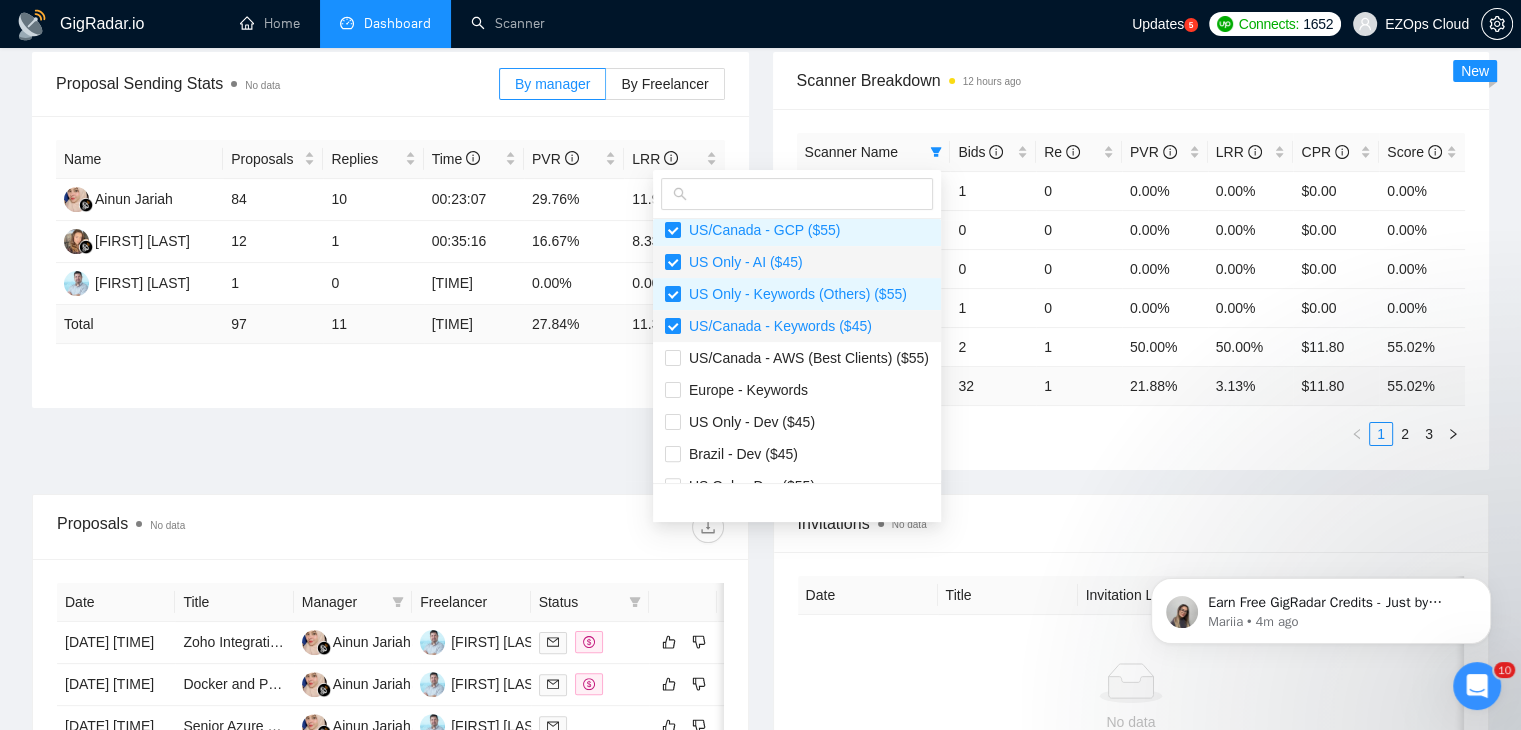 scroll, scrollTop: 800, scrollLeft: 0, axis: vertical 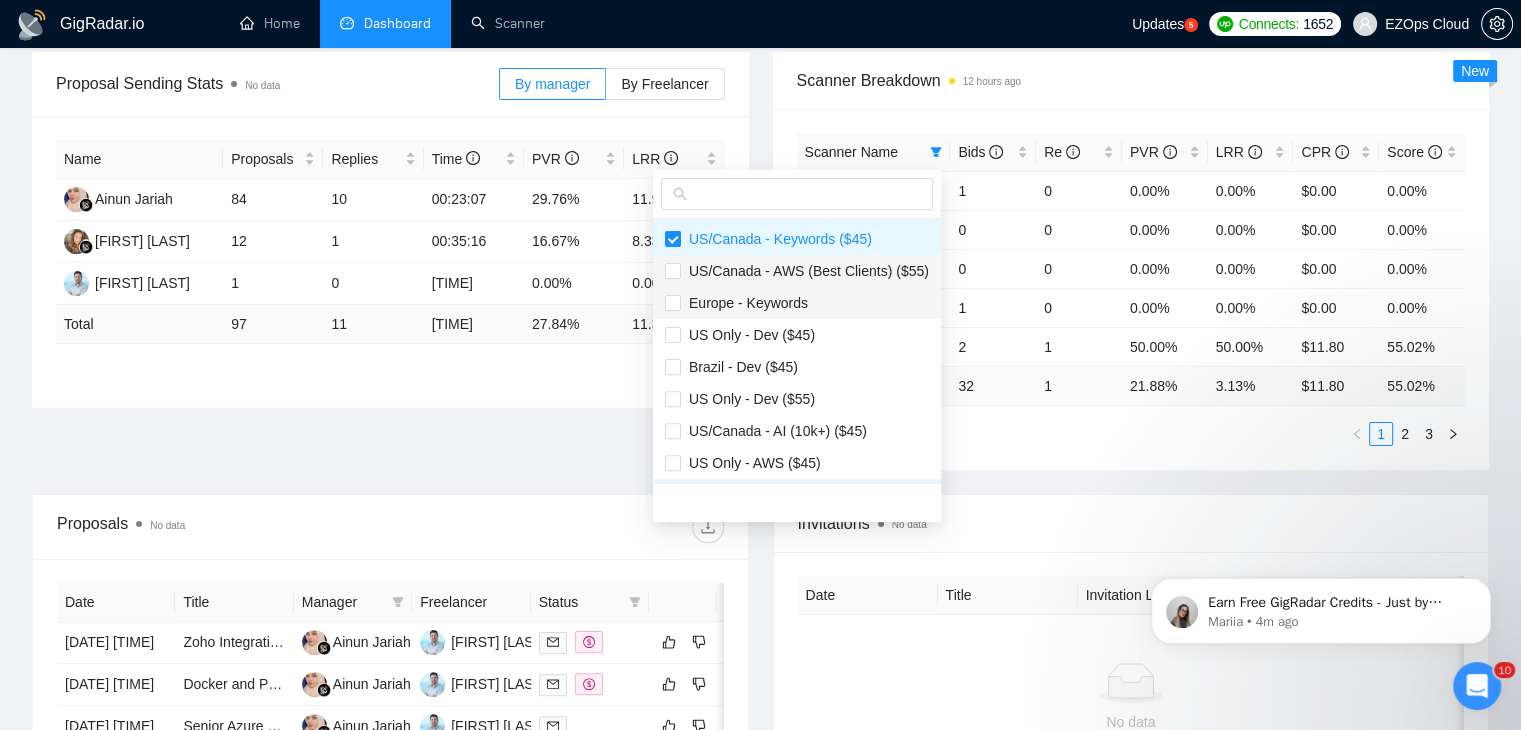 click on "US/Canada - AWS (Best Clients) ($55)" at bounding box center [805, 271] 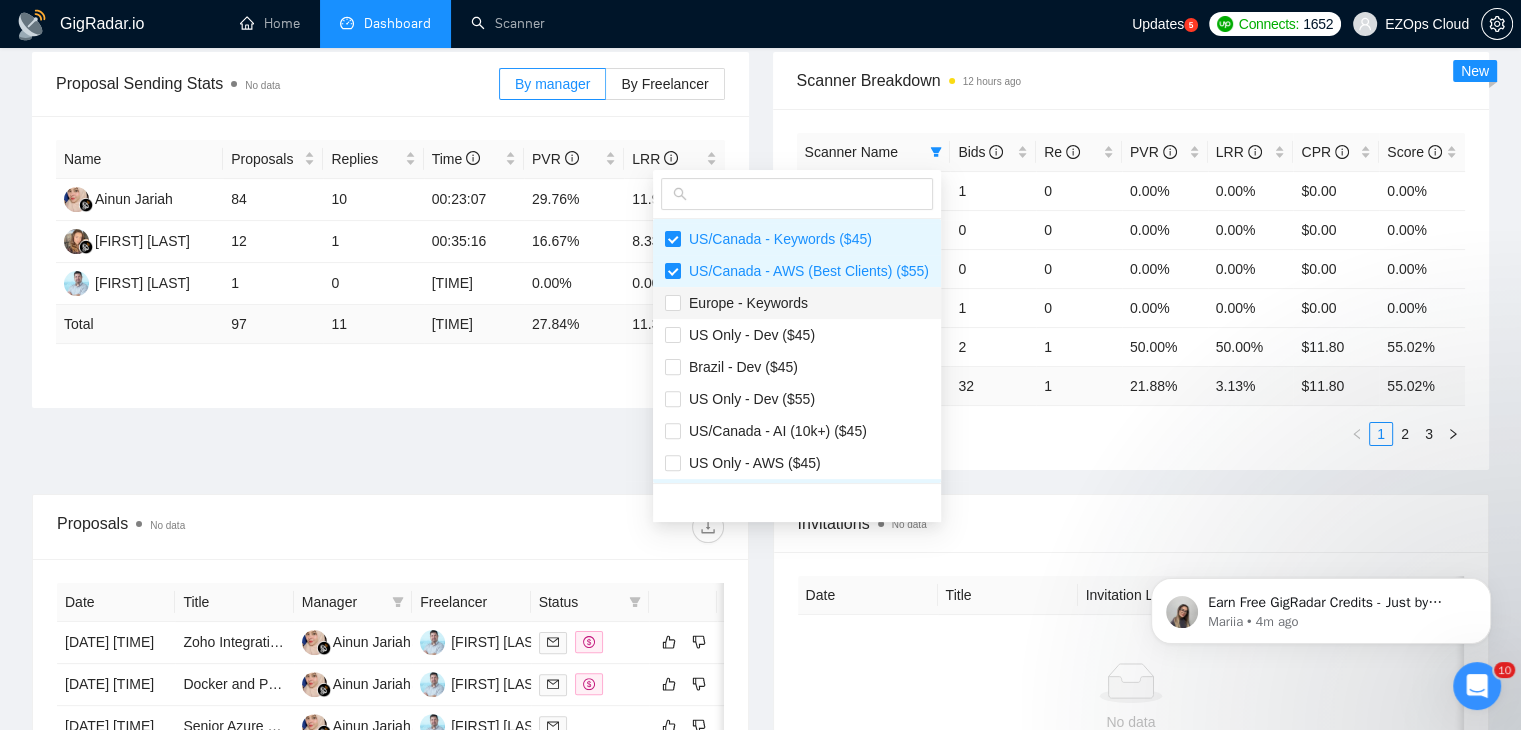 click on "Europe - Keywords" at bounding box center (797, 303) 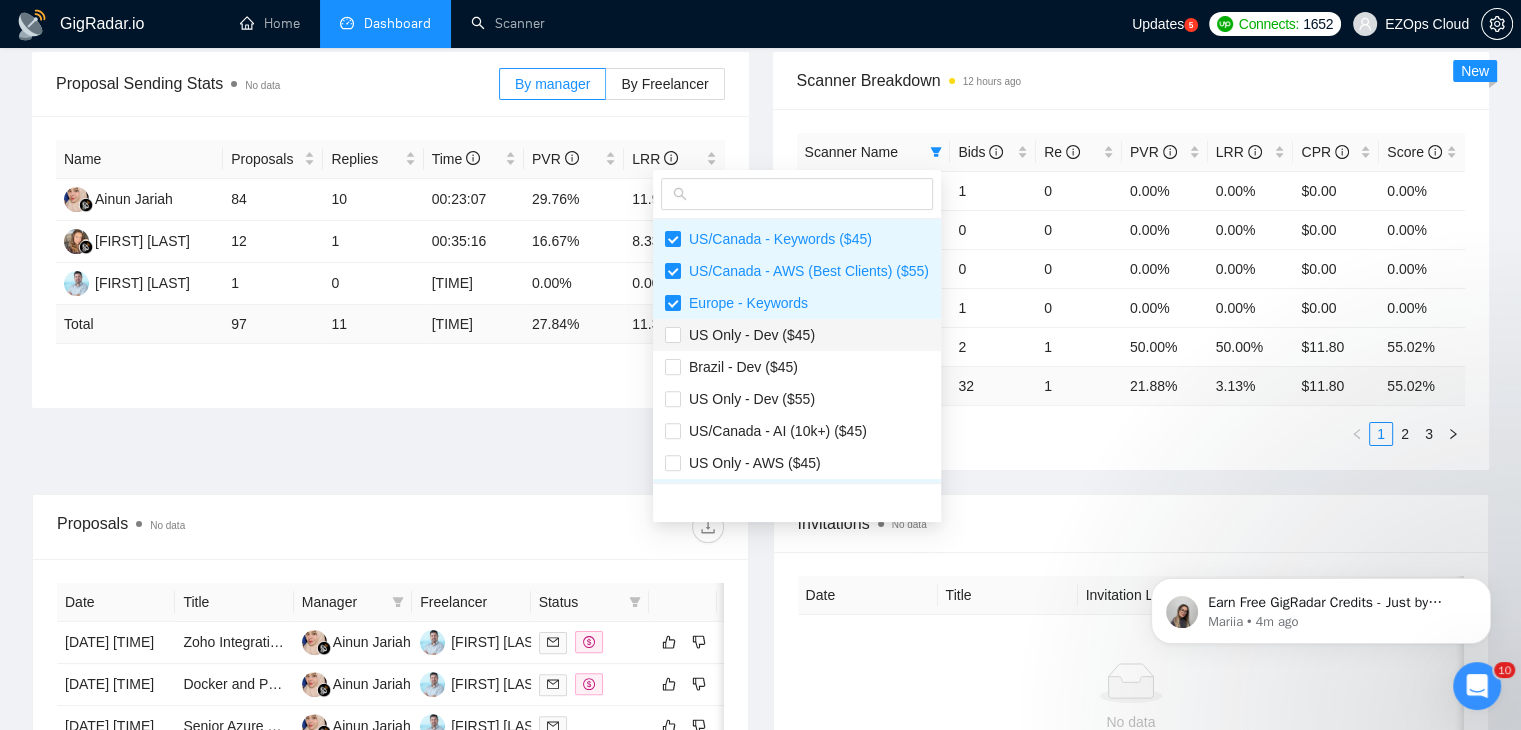 click on "US Only - Dev ($45)" at bounding box center (748, 335) 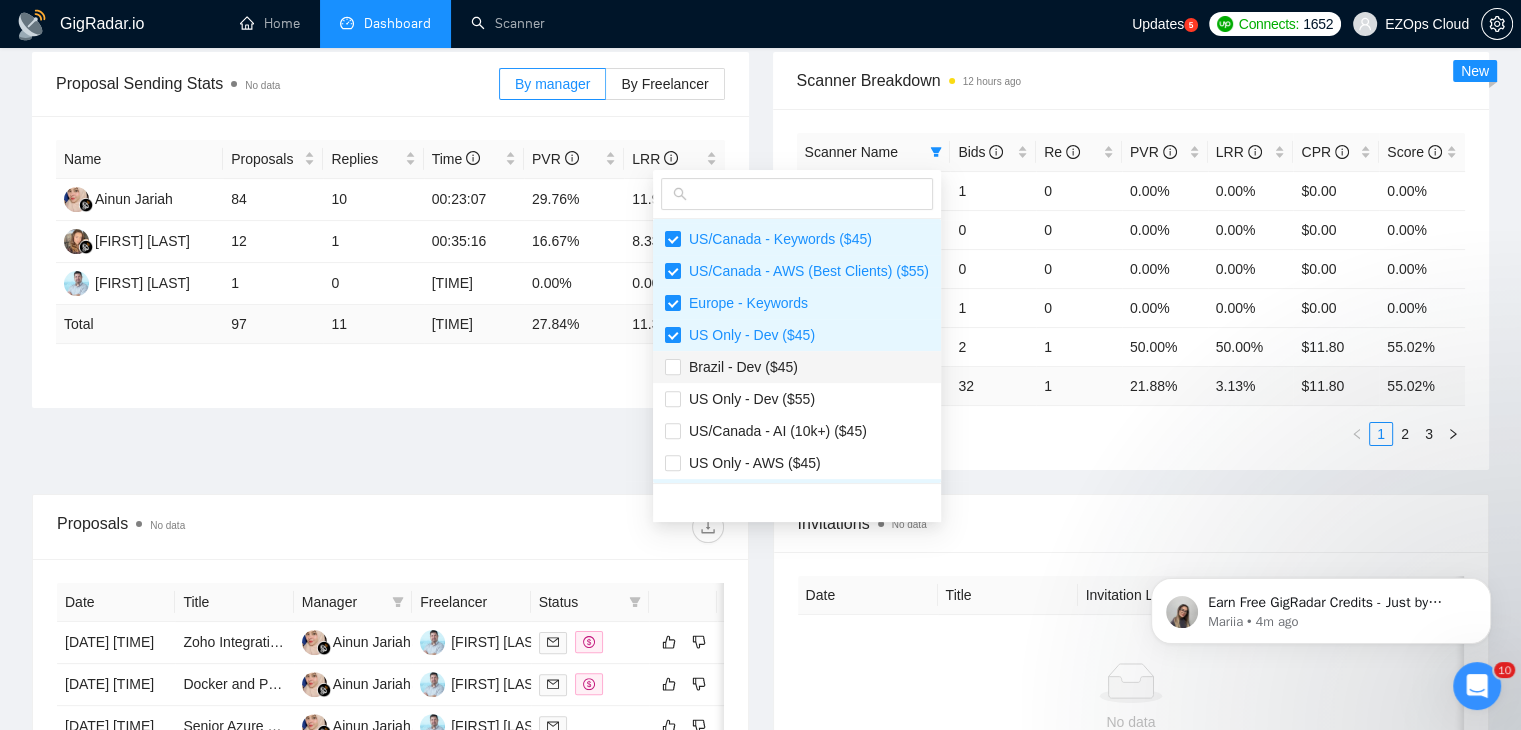 click on "Brazil - Dev ($45)" at bounding box center [797, 367] 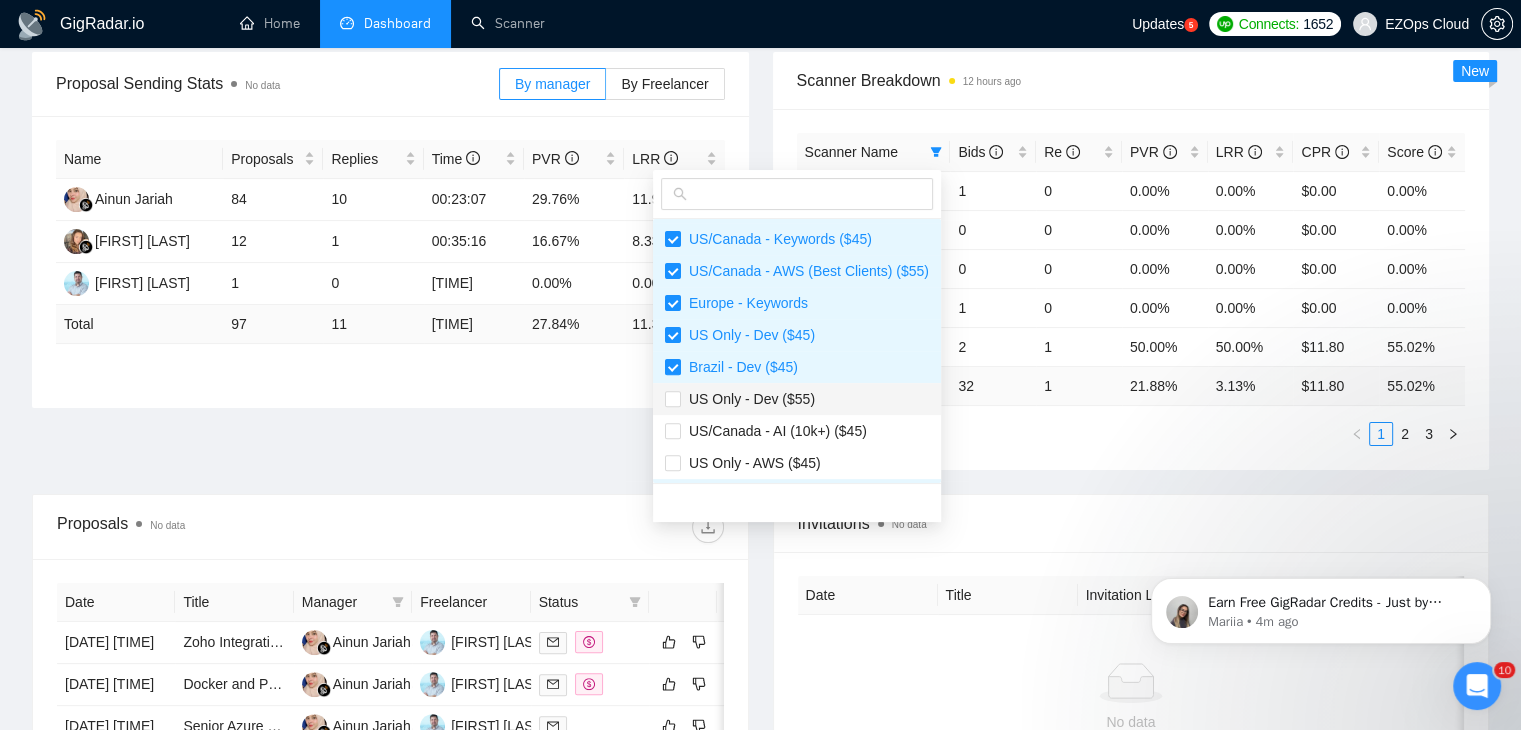click on "US Only - Dev ($55)" at bounding box center [797, 399] 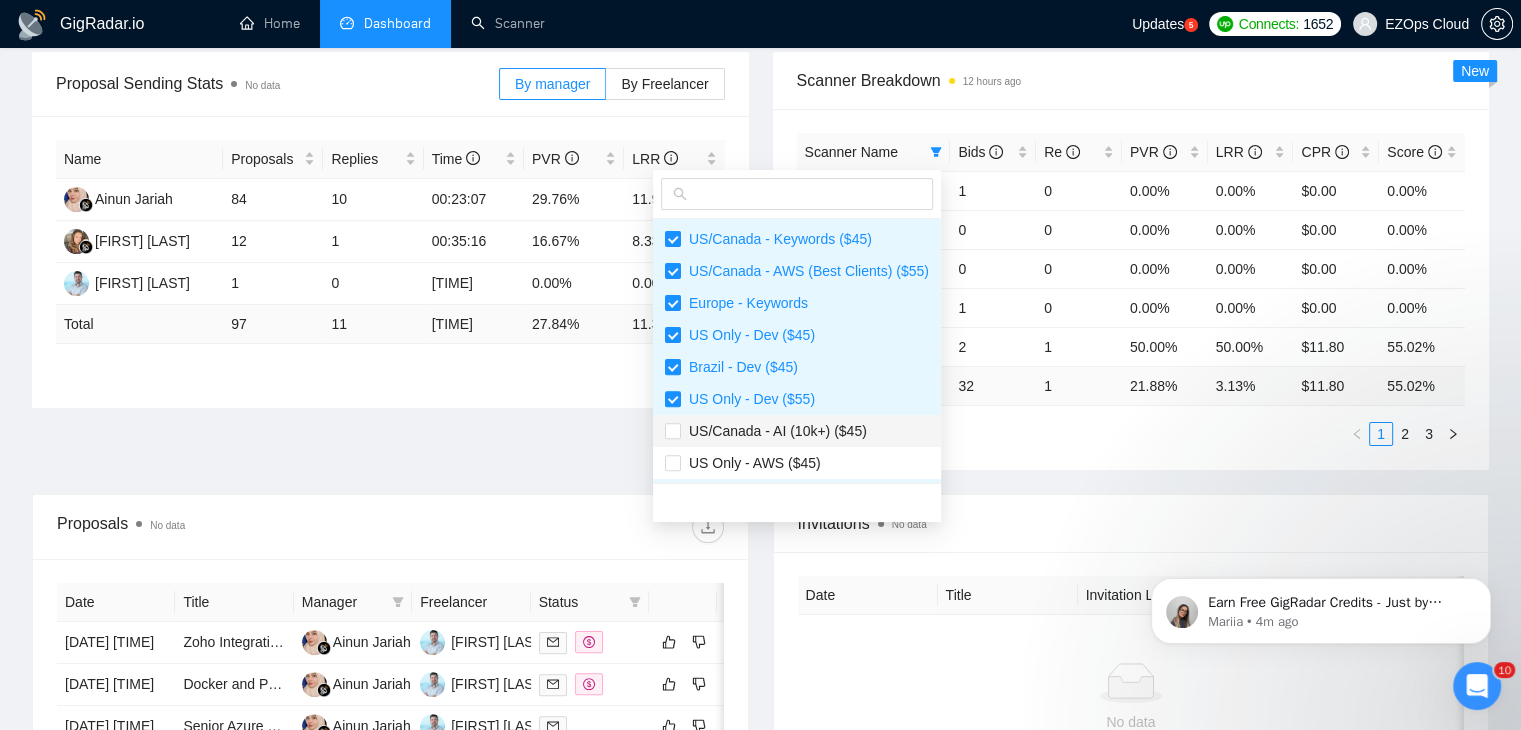 click on "US/Canada - AI (10k+) ($45)" at bounding box center (774, 431) 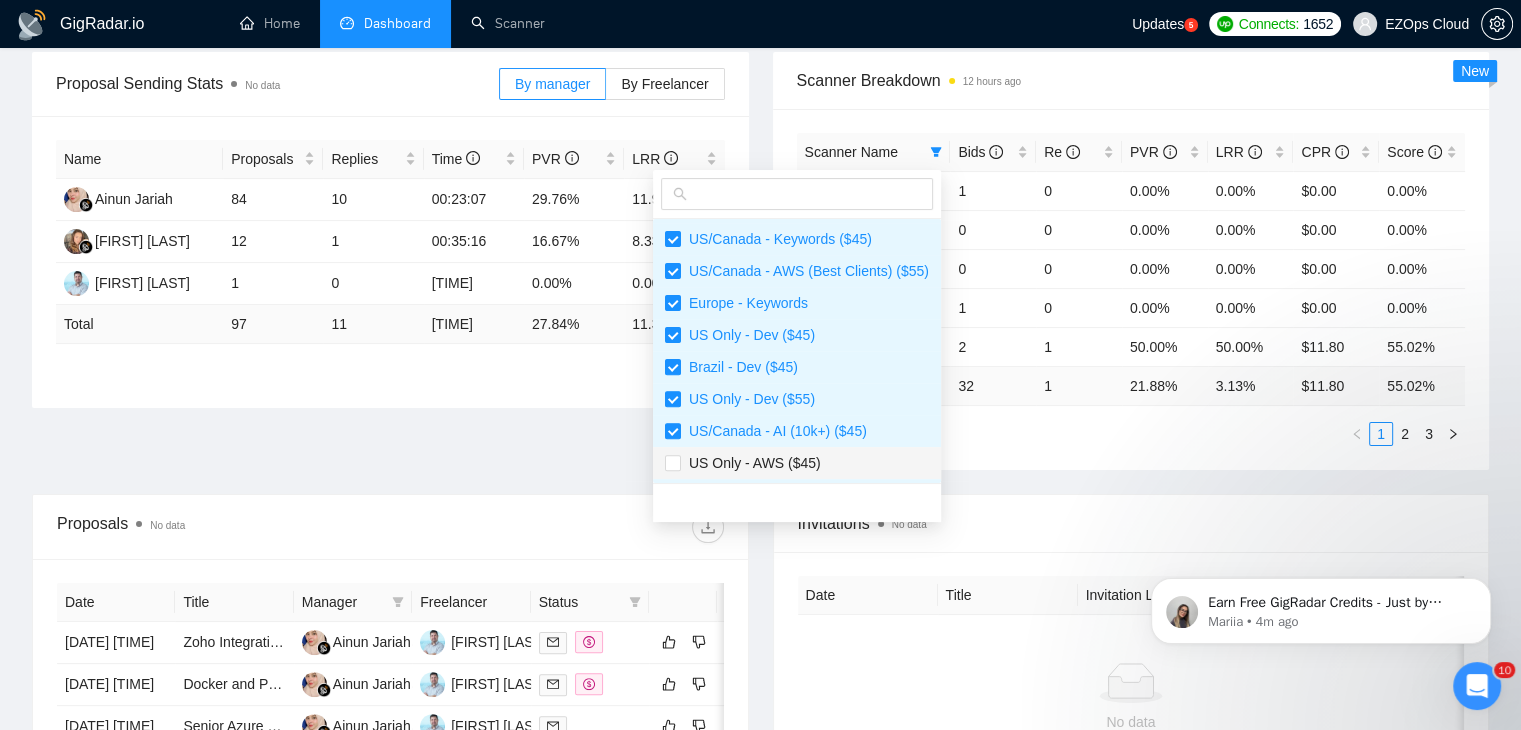 click on "US Only - AWS ($45)" at bounding box center (797, 463) 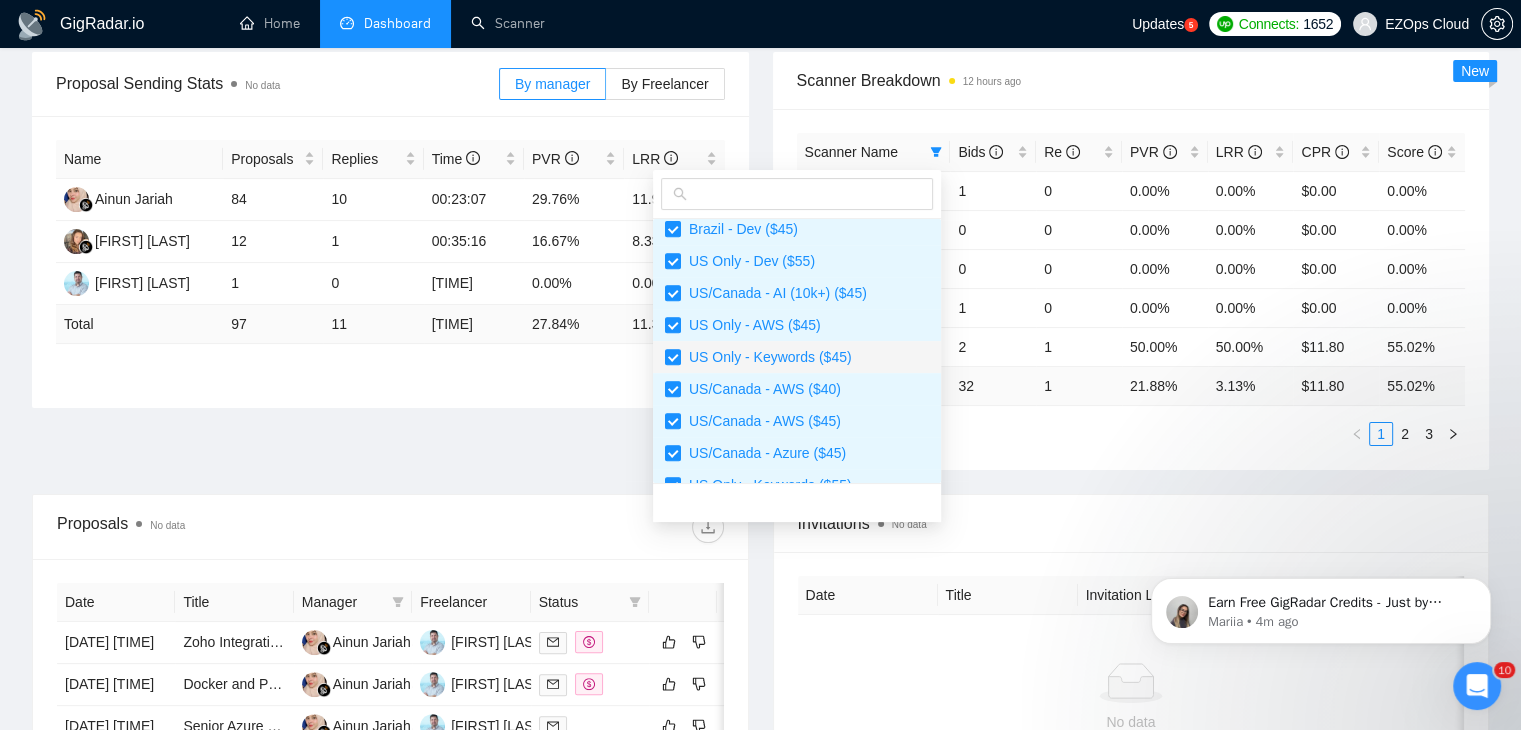 scroll, scrollTop: 960, scrollLeft: 0, axis: vertical 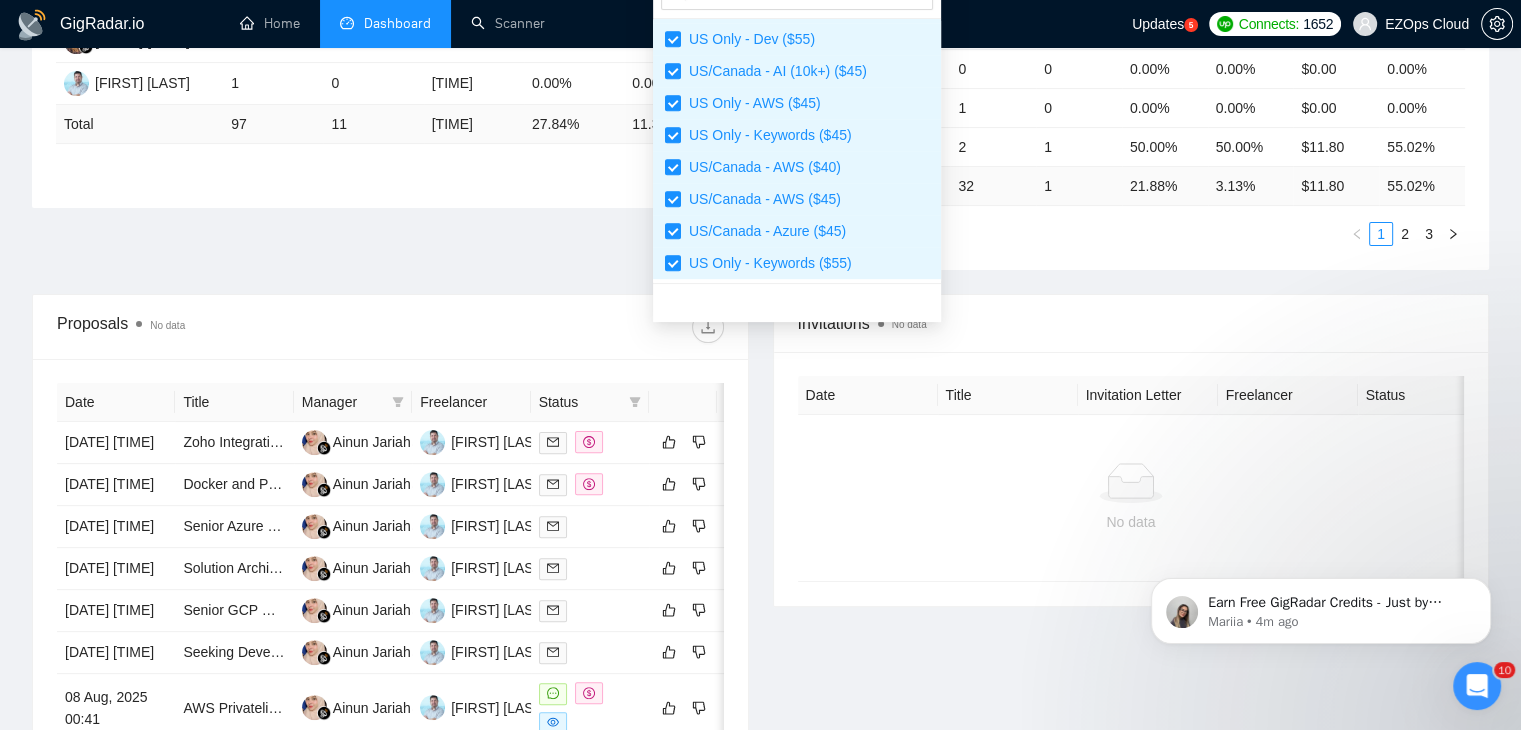 click on "Date Title Invitation Letter Freelancer Status           No data" at bounding box center (1131, 479) 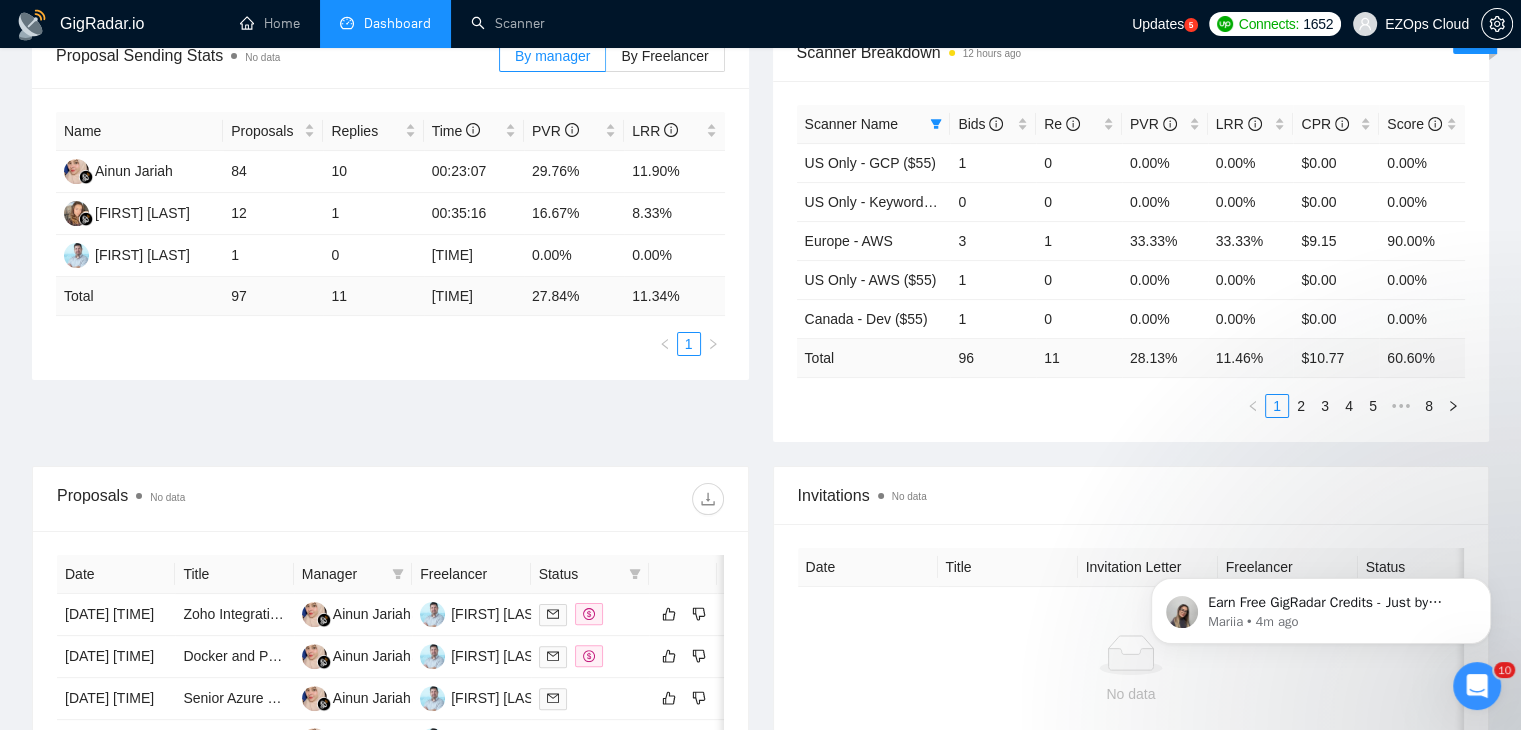 scroll, scrollTop: 0, scrollLeft: 0, axis: both 